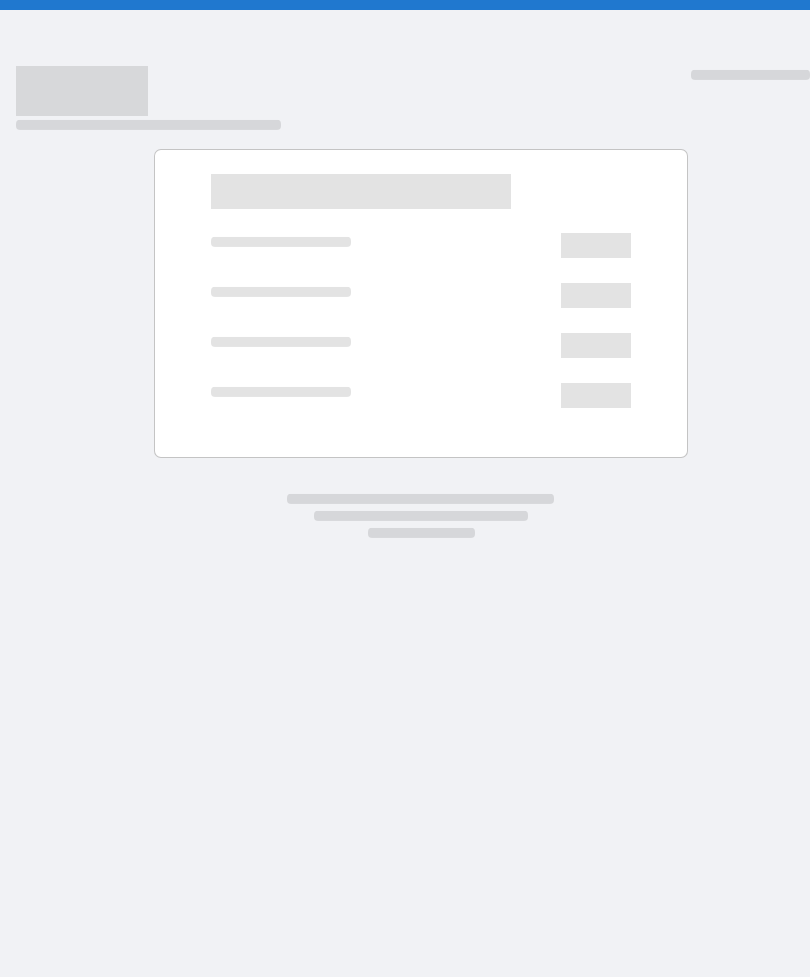 scroll, scrollTop: 64, scrollLeft: 0, axis: vertical 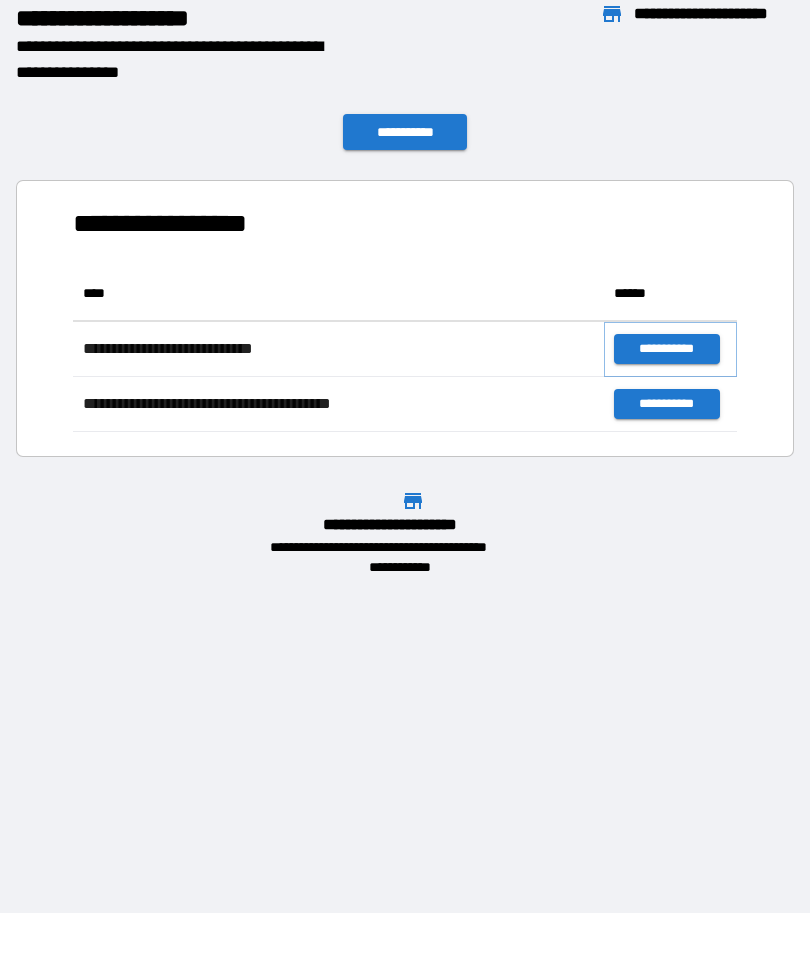 click on "**********" at bounding box center [666, 349] 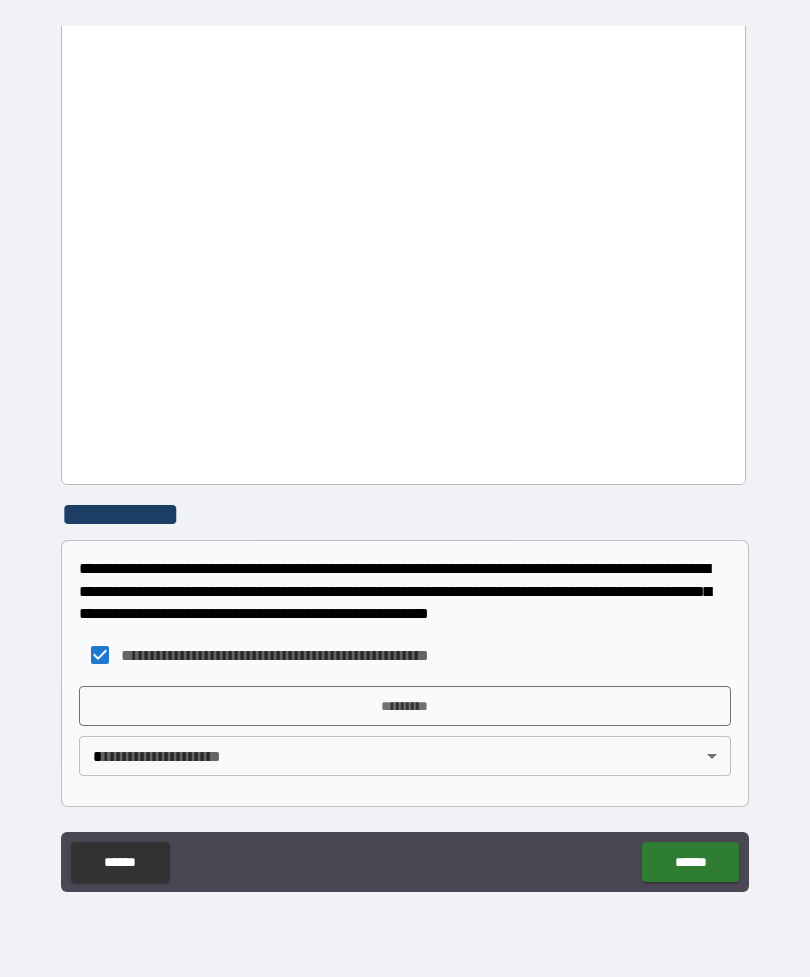 scroll, scrollTop: 1379, scrollLeft: 0, axis: vertical 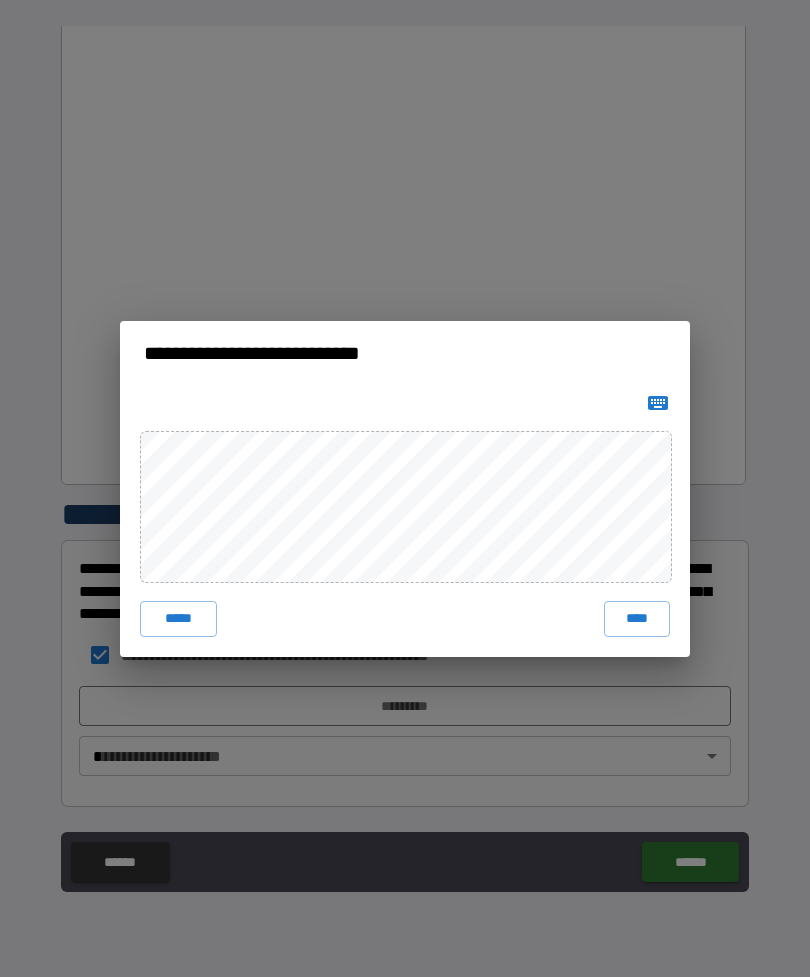 click on "****" at bounding box center (637, 619) 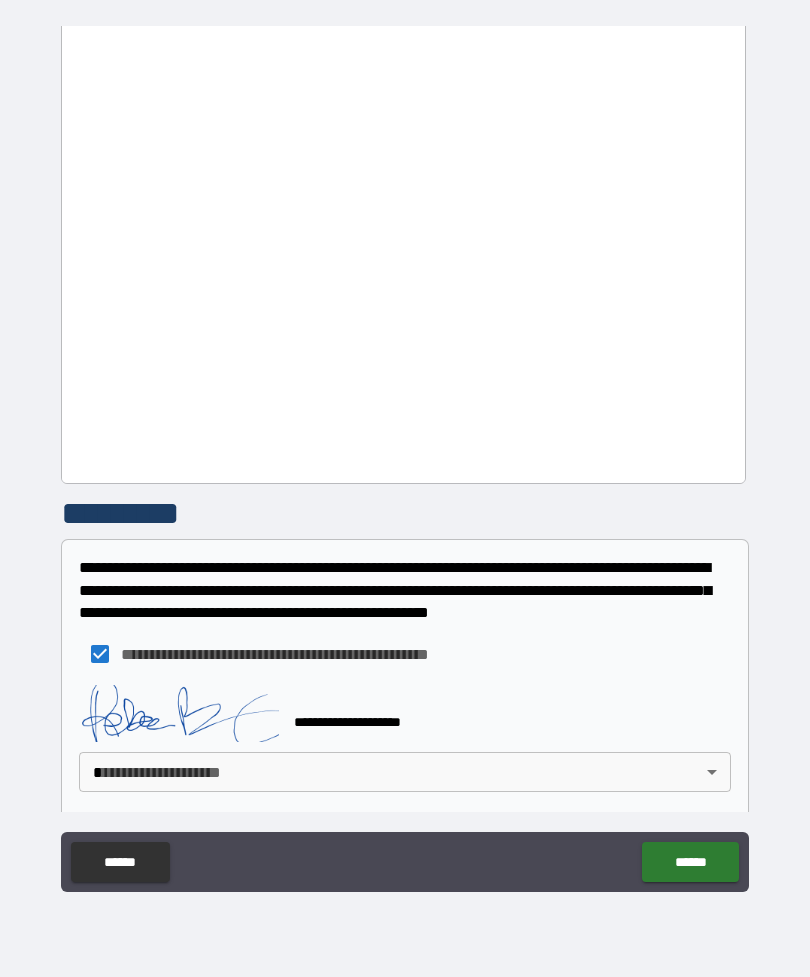 scroll, scrollTop: 1369, scrollLeft: 0, axis: vertical 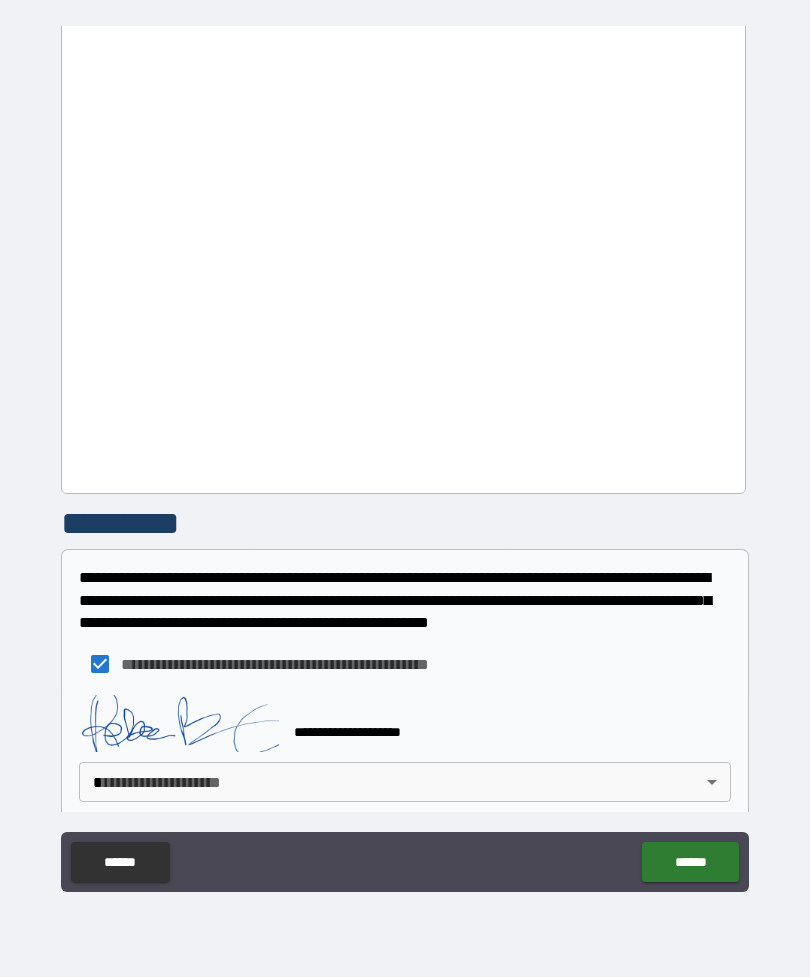 click on "**********" at bounding box center [405, 456] 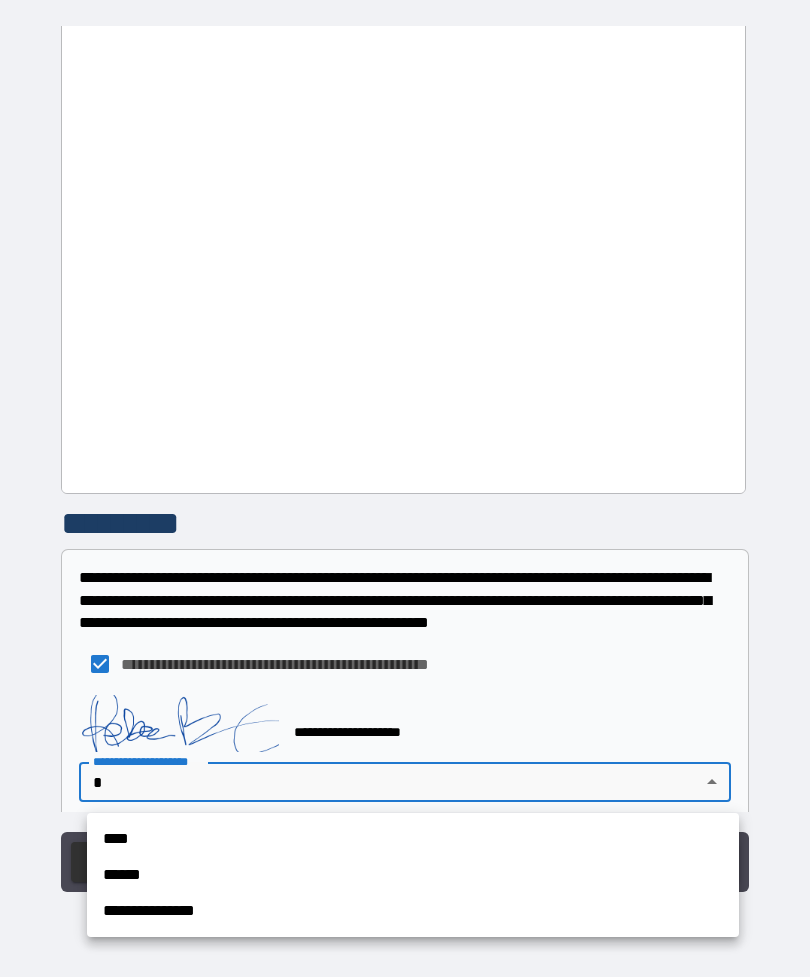click on "****" at bounding box center (413, 839) 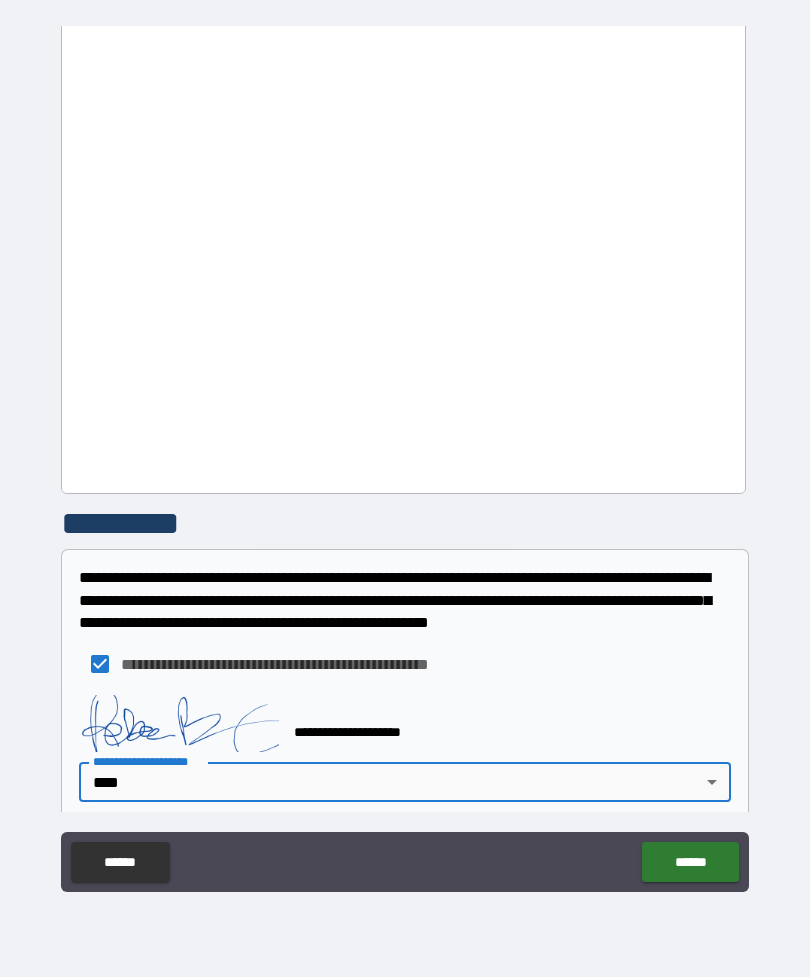 click on "******" at bounding box center (690, 862) 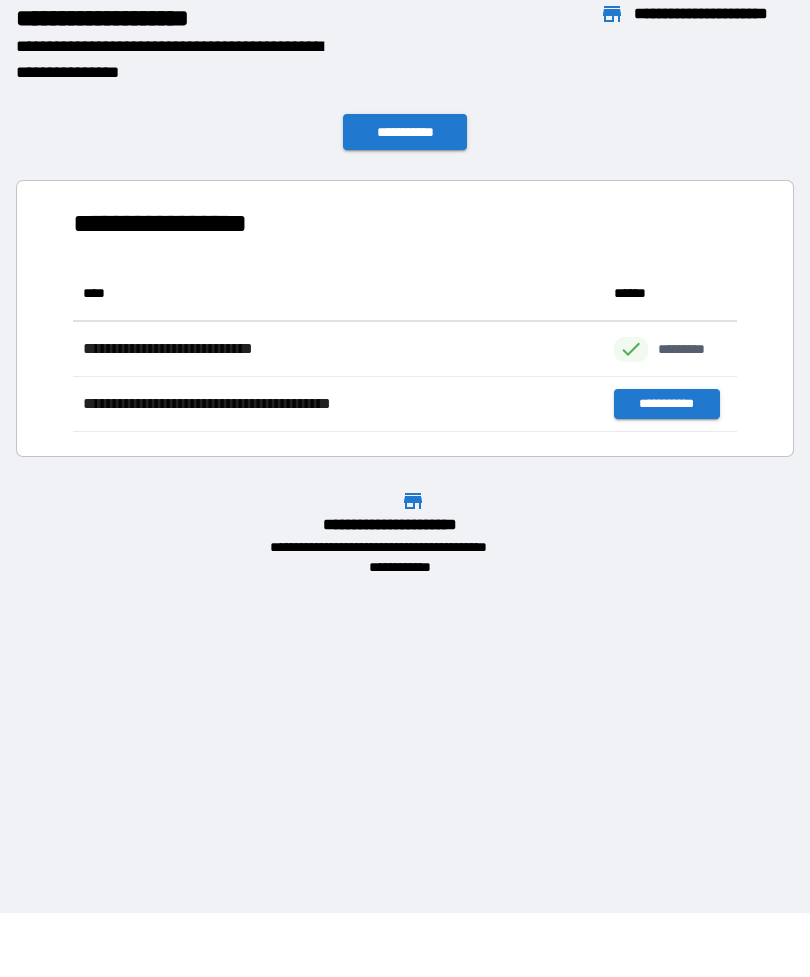 scroll, scrollTop: 1, scrollLeft: 1, axis: both 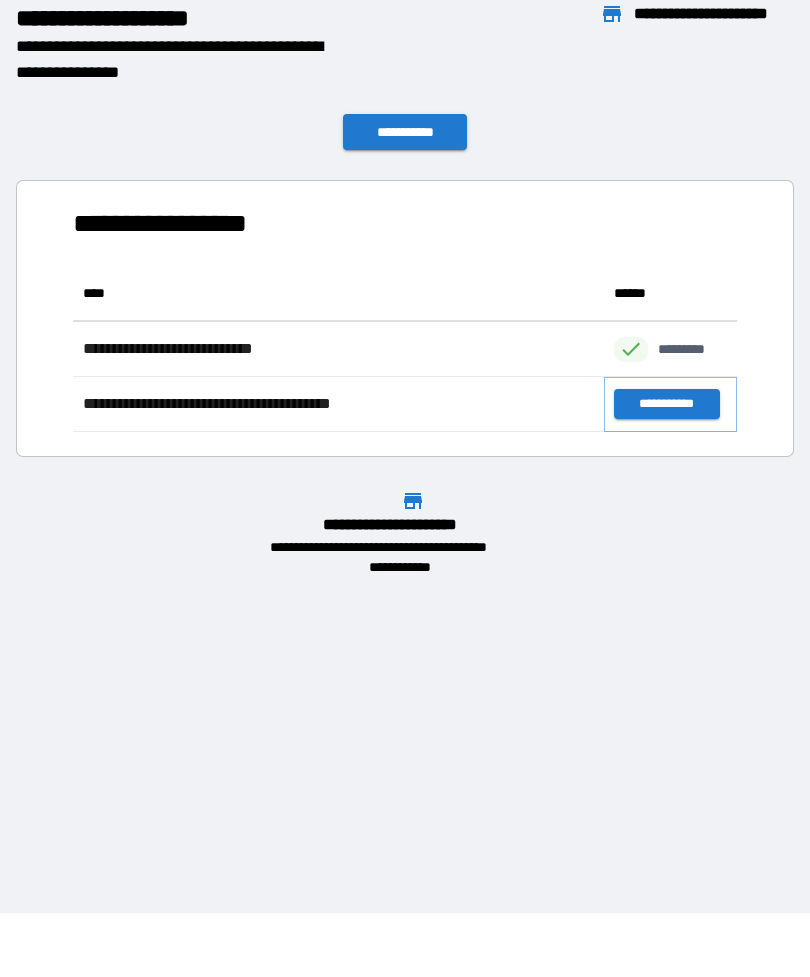 click on "**********" at bounding box center [666, 404] 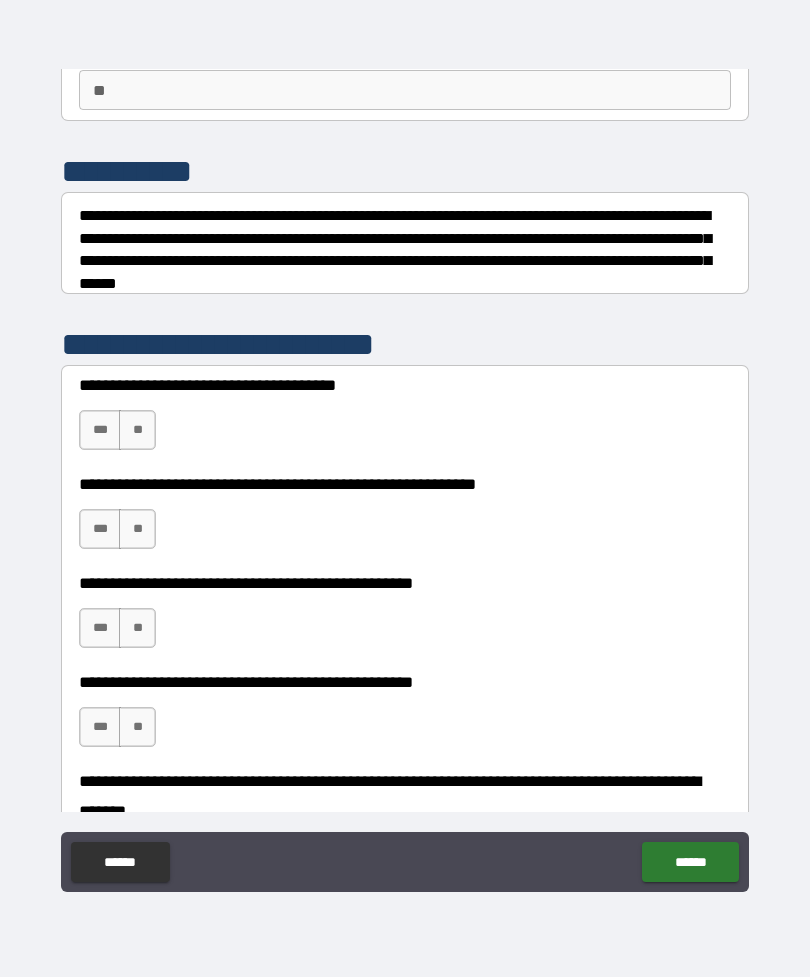 scroll, scrollTop: 195, scrollLeft: 0, axis: vertical 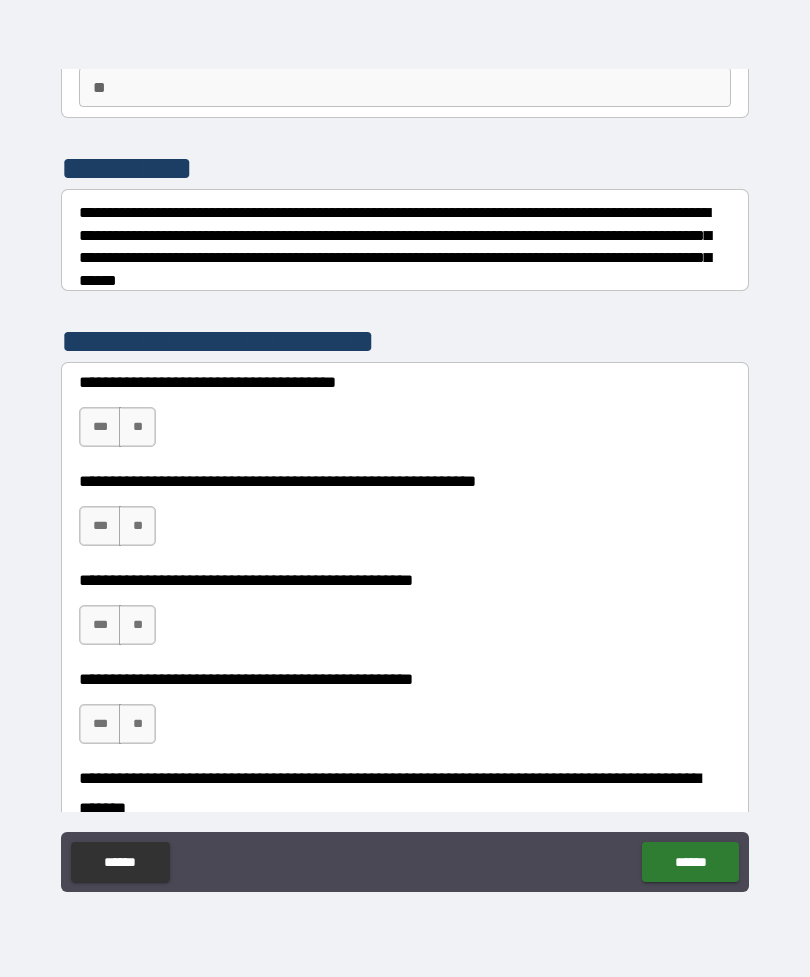 click on "**" at bounding box center (137, 427) 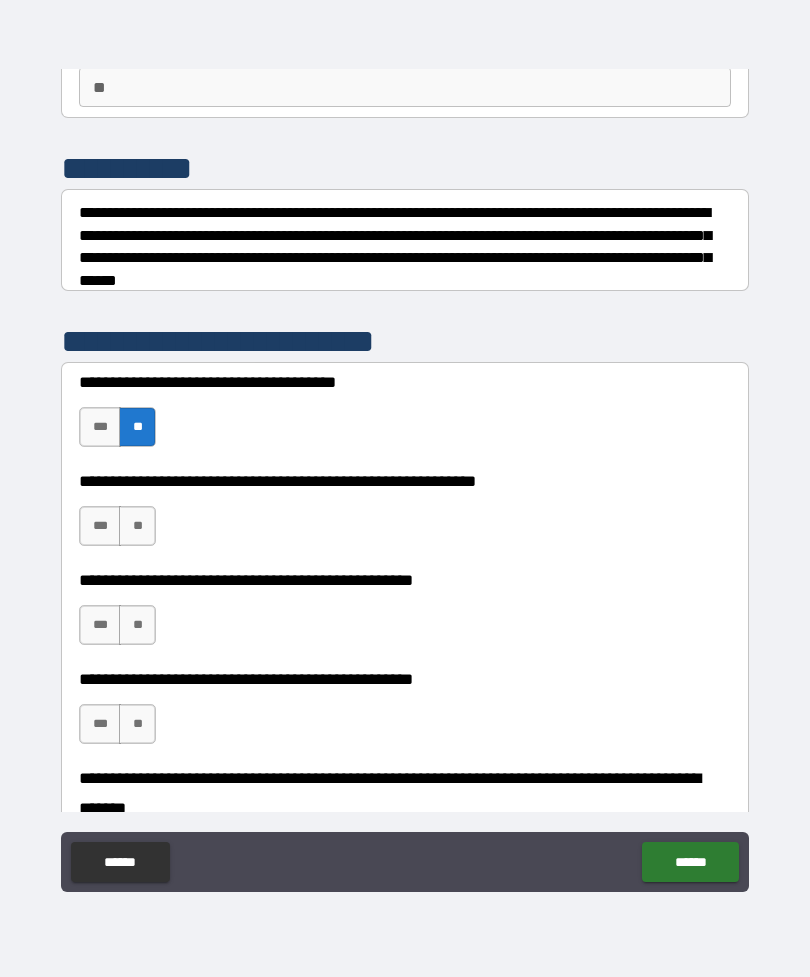 click on "**" at bounding box center (137, 526) 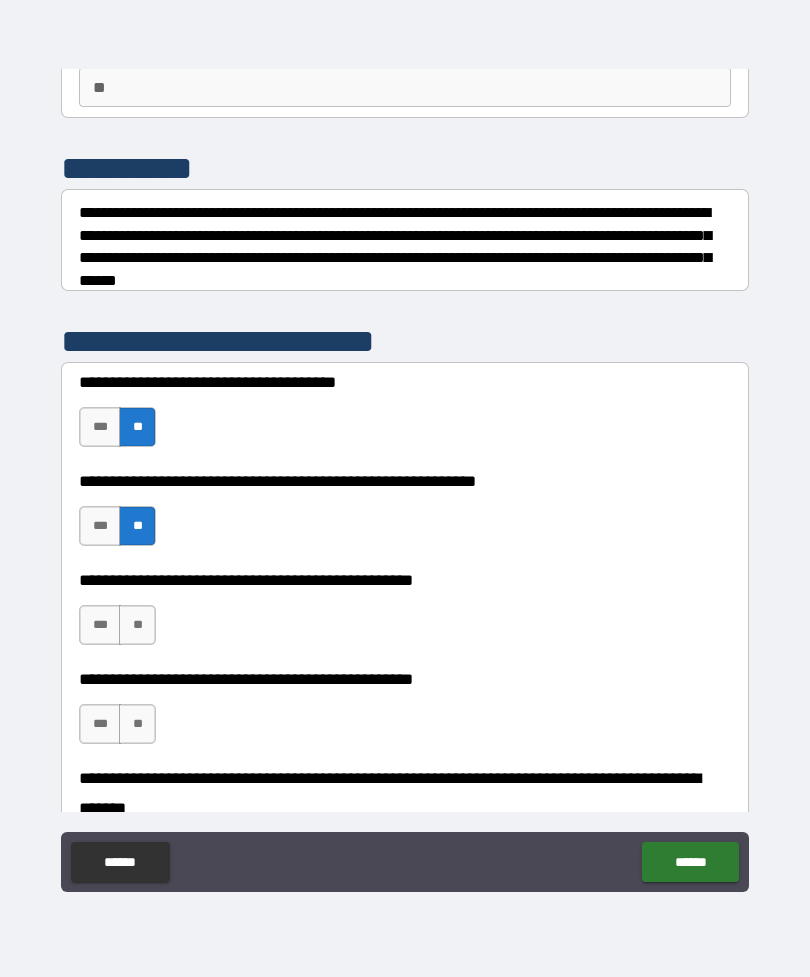click on "**" at bounding box center (137, 625) 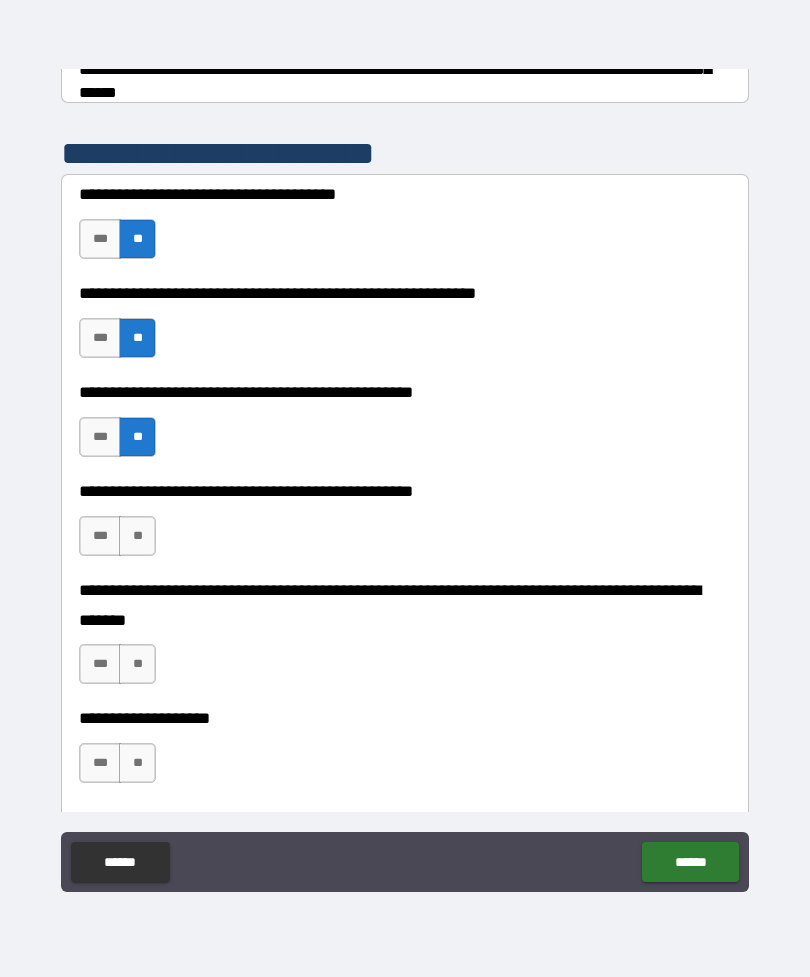 scroll, scrollTop: 380, scrollLeft: 0, axis: vertical 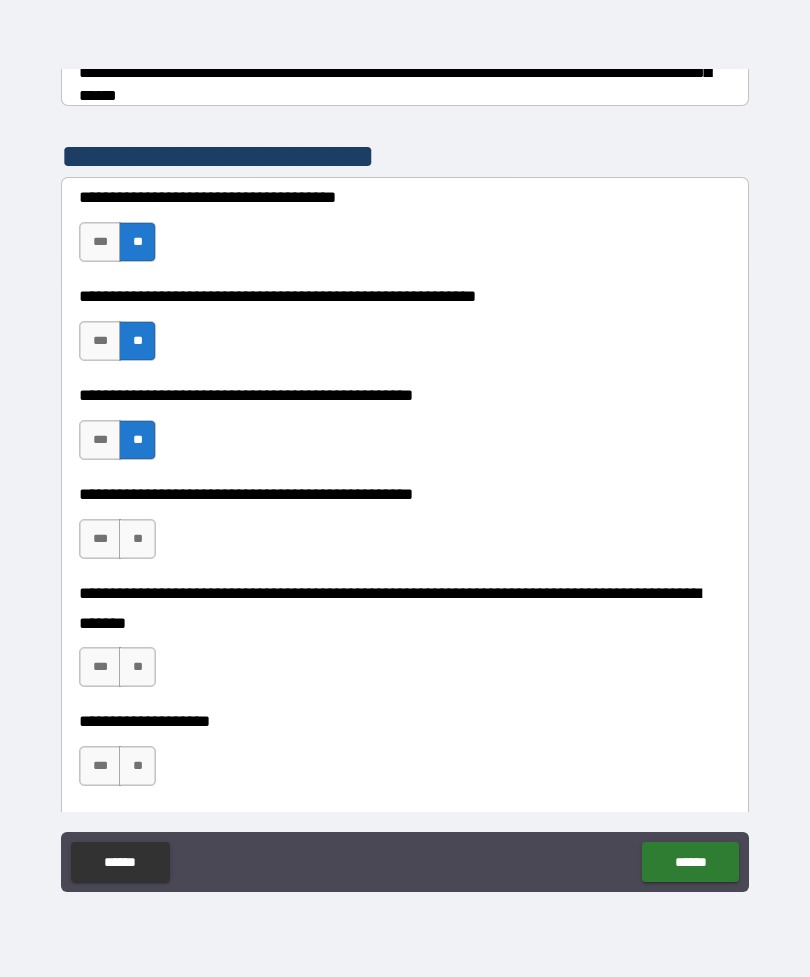 click on "**" at bounding box center [137, 539] 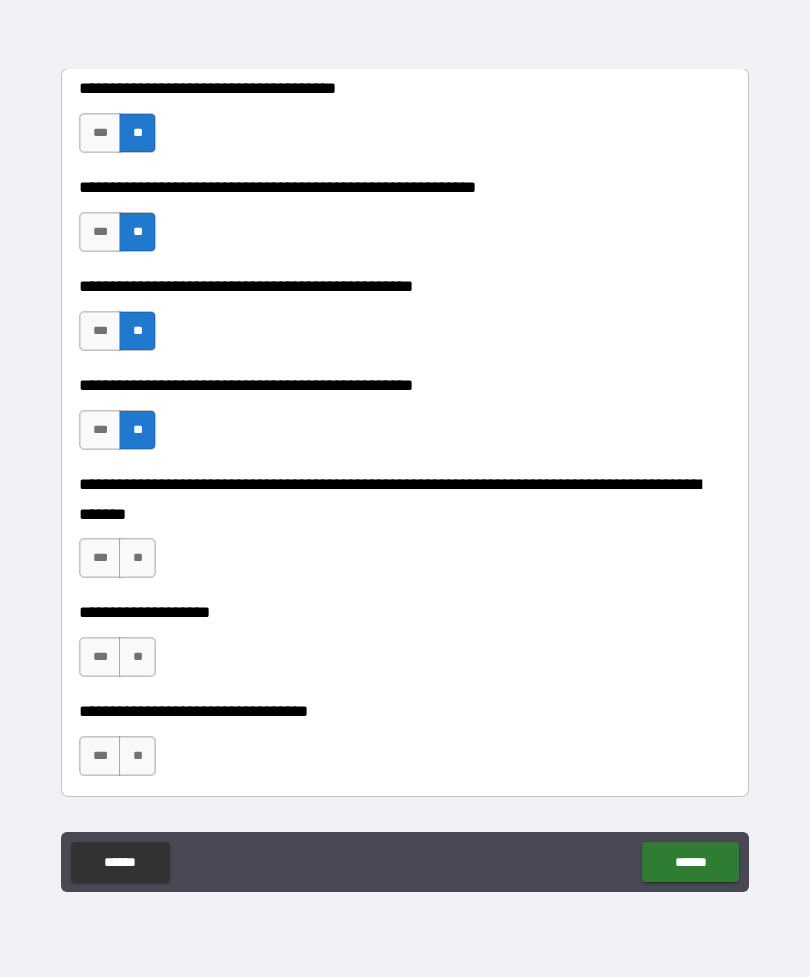 scroll, scrollTop: 490, scrollLeft: 0, axis: vertical 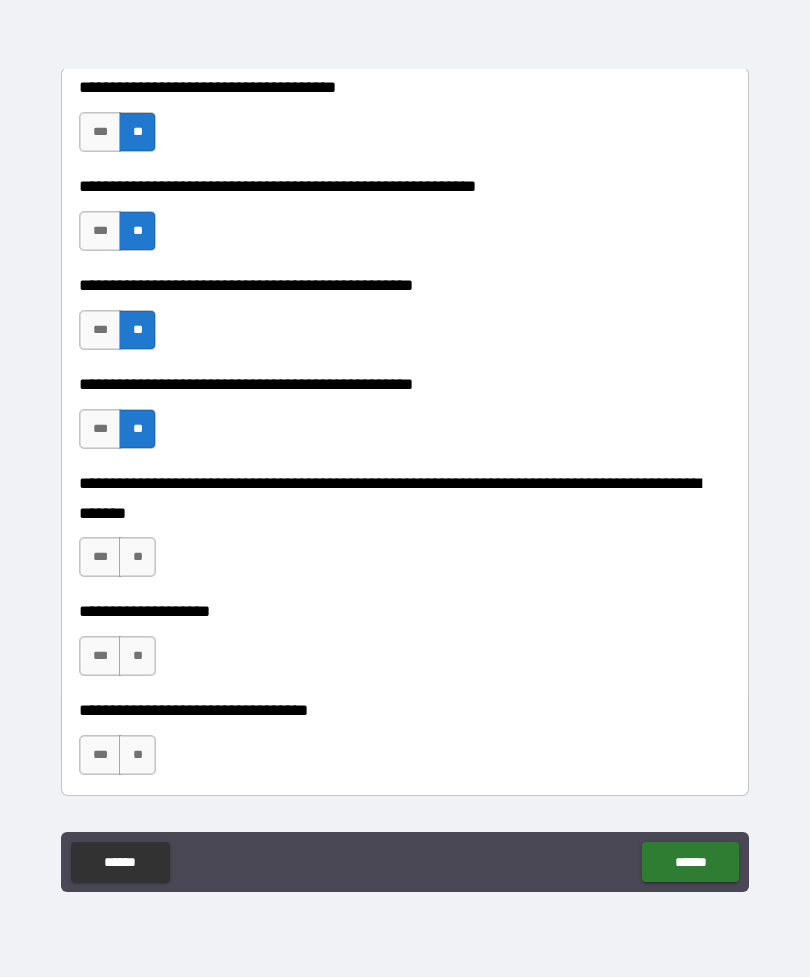 click on "**" at bounding box center (137, 557) 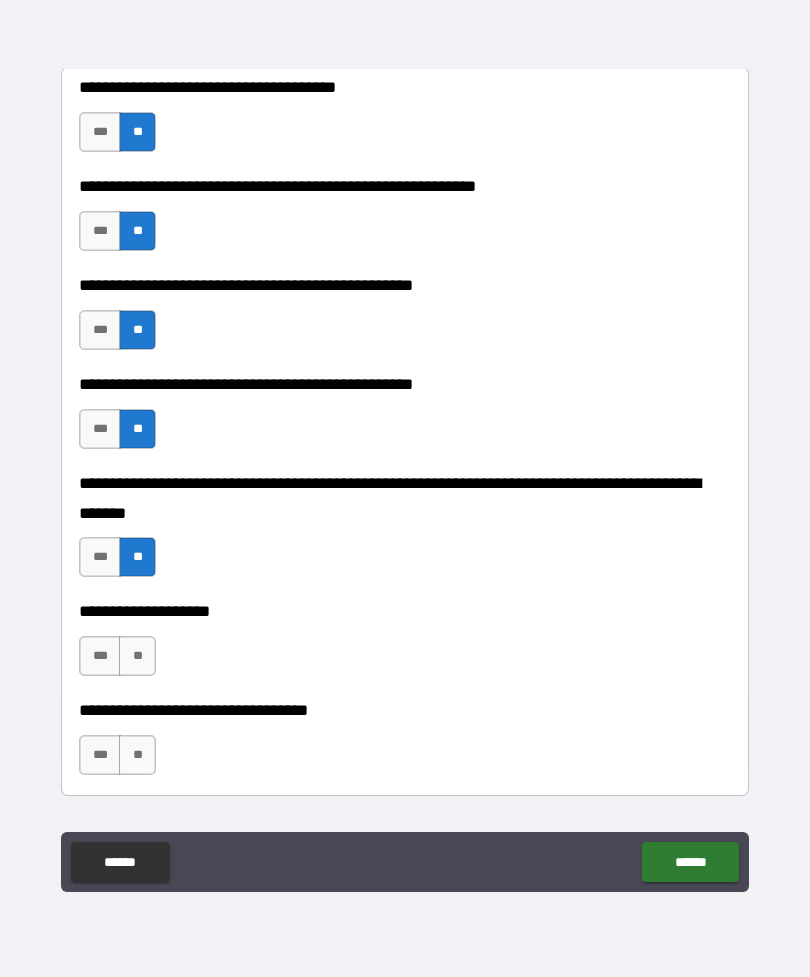 click on "**" at bounding box center (137, 656) 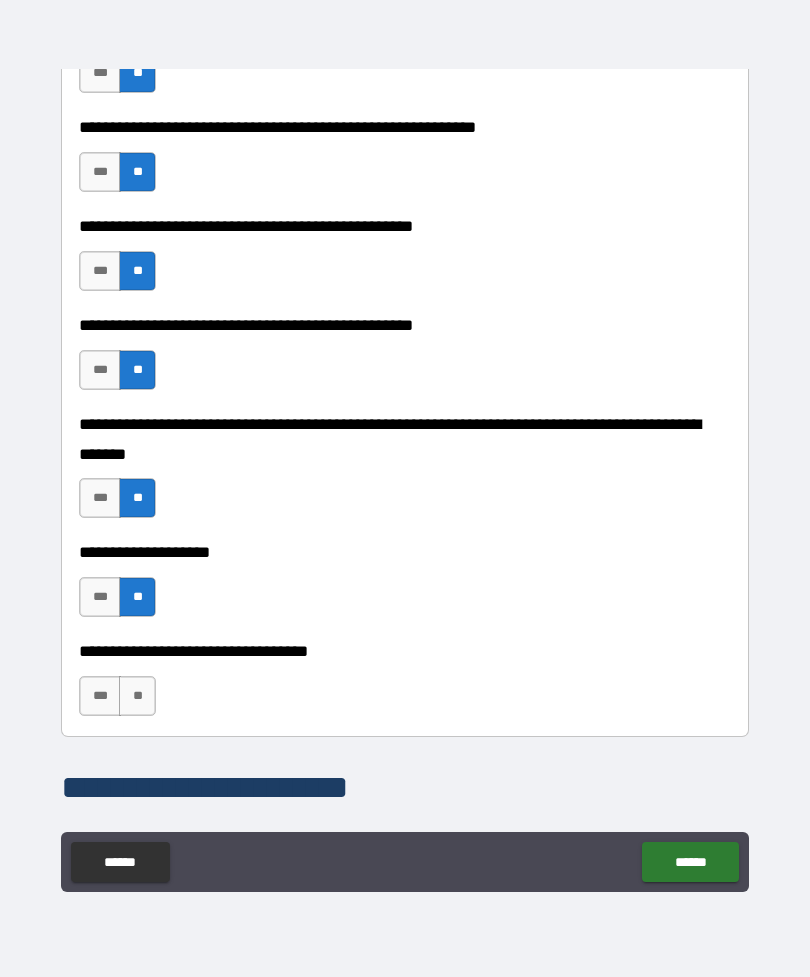 scroll, scrollTop: 575, scrollLeft: 0, axis: vertical 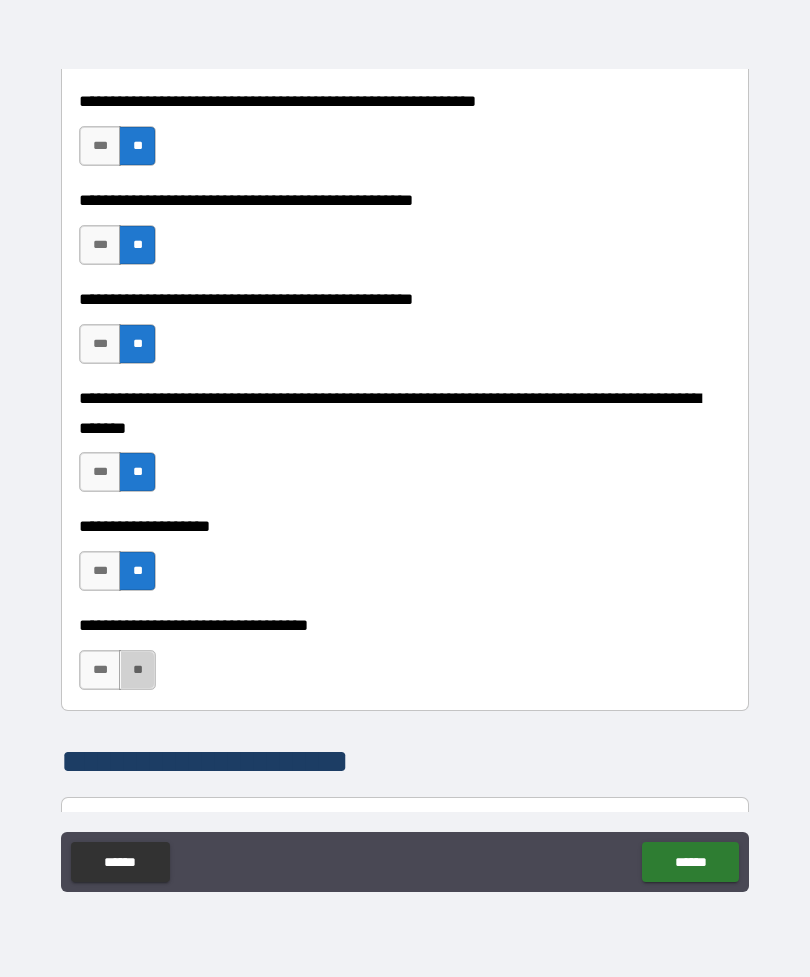 click on "**" at bounding box center (137, 670) 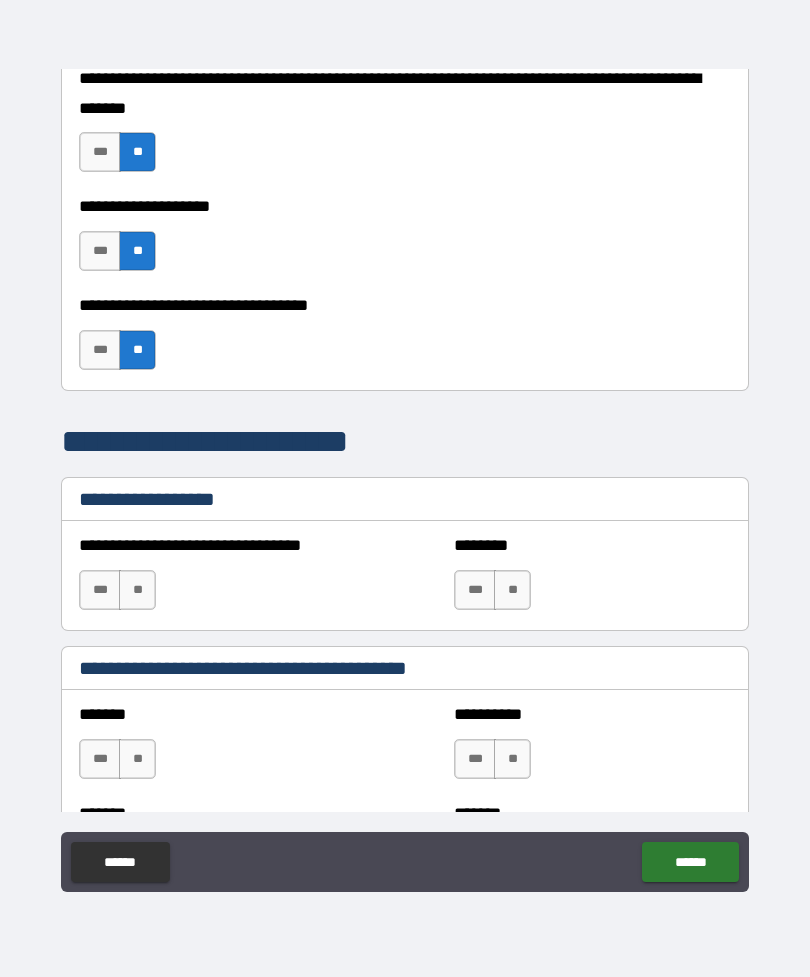scroll, scrollTop: 897, scrollLeft: 0, axis: vertical 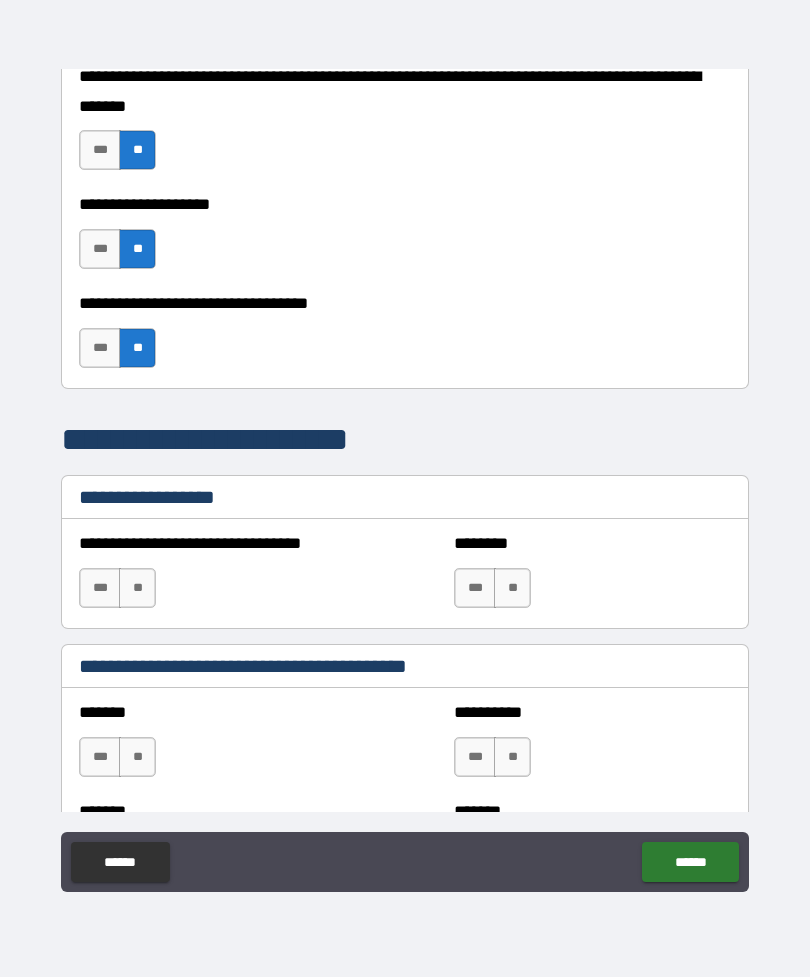 click on "**" at bounding box center (512, 588) 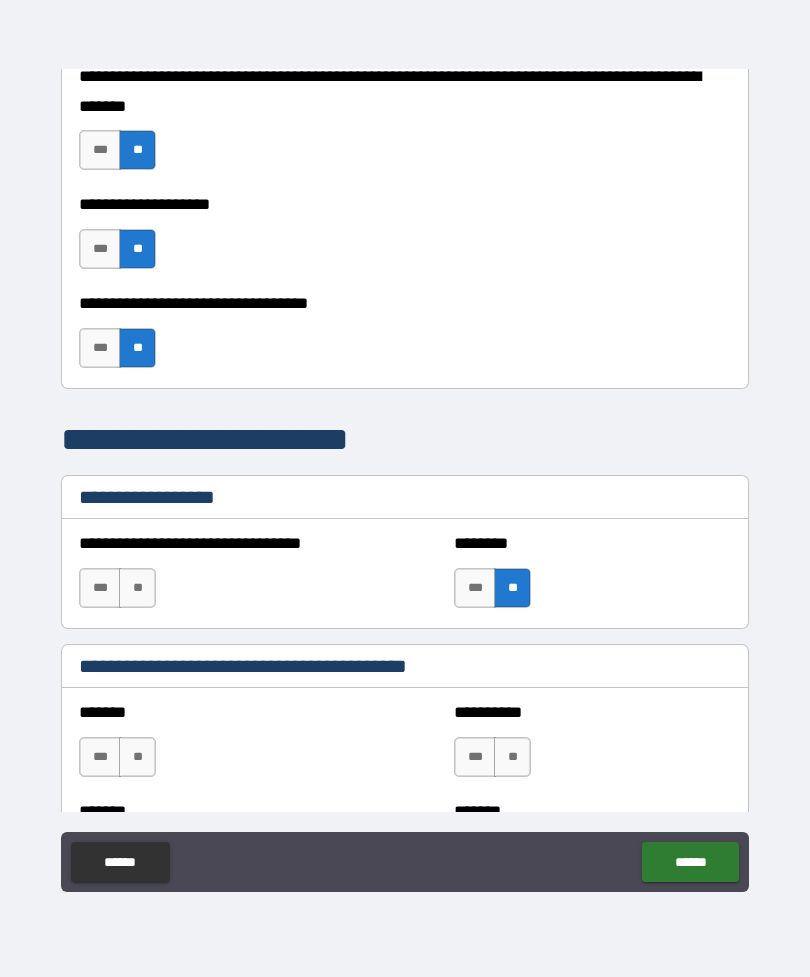 click on "**" at bounding box center [137, 588] 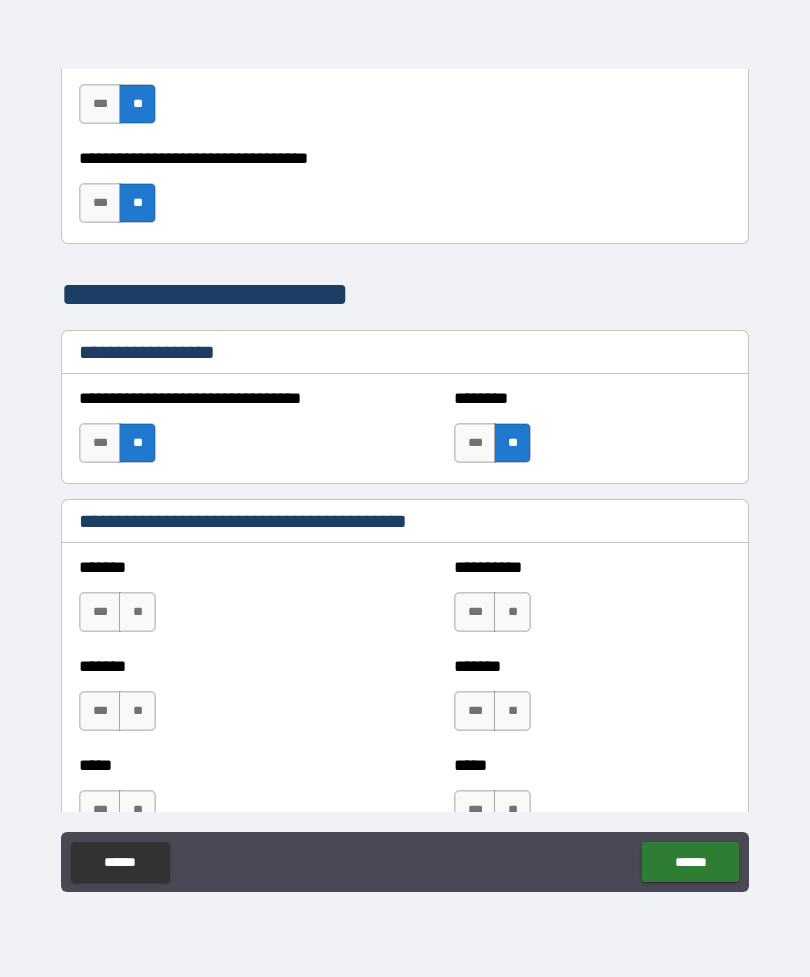 scroll, scrollTop: 1053, scrollLeft: 0, axis: vertical 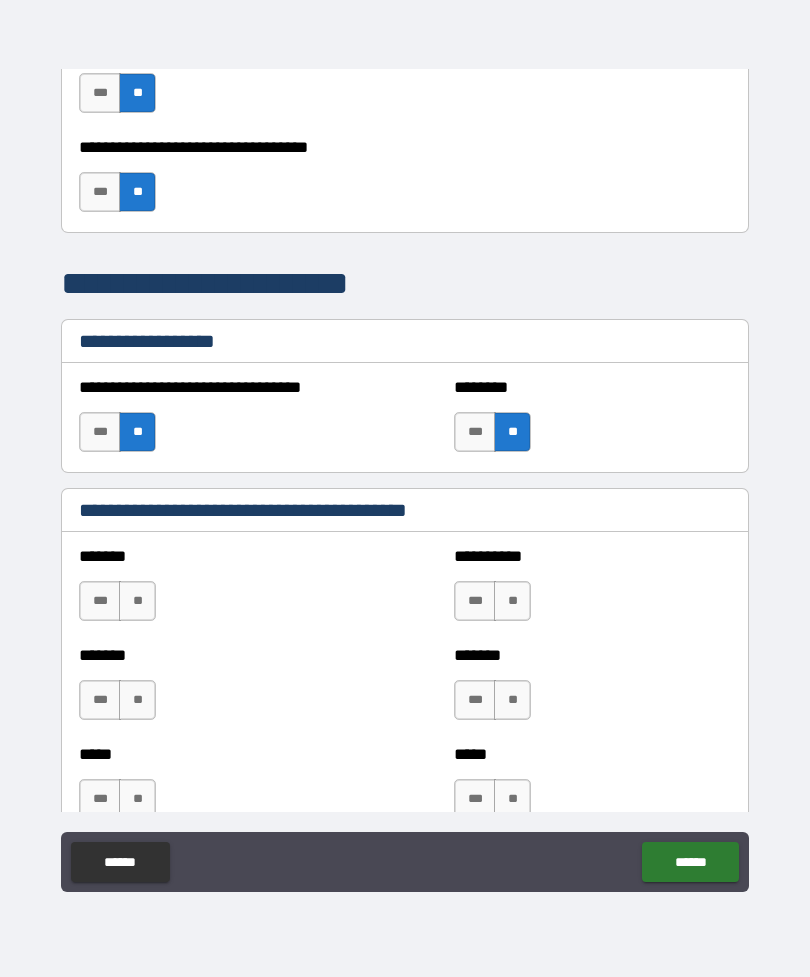 click on "**" at bounding box center (137, 601) 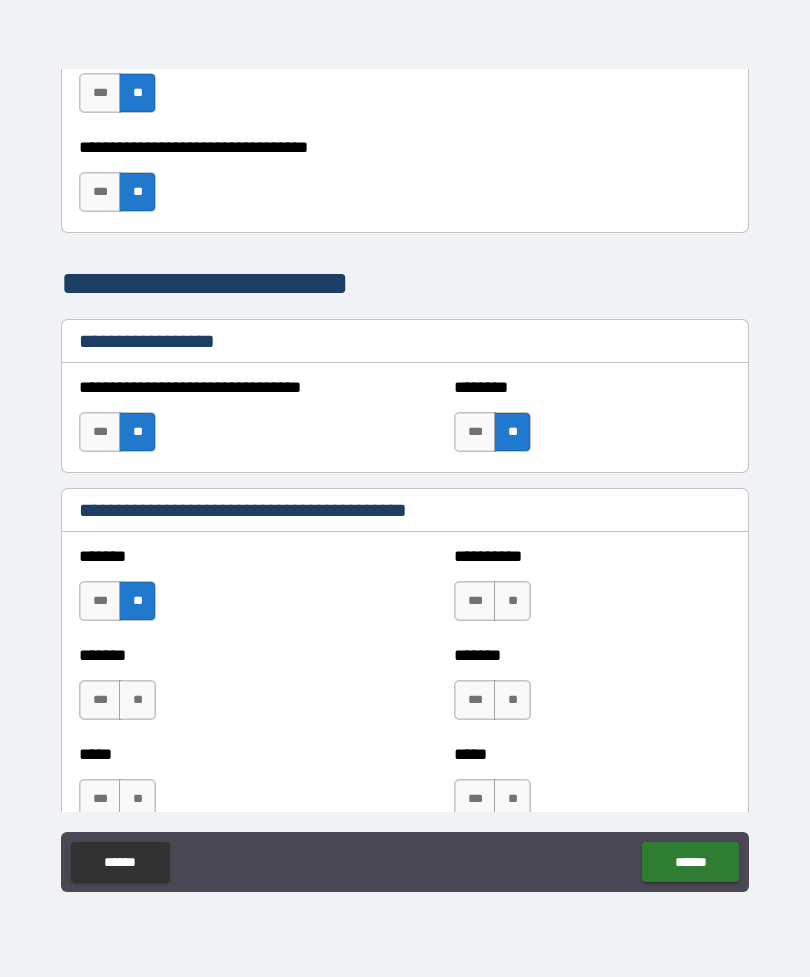 click on "**" at bounding box center (512, 601) 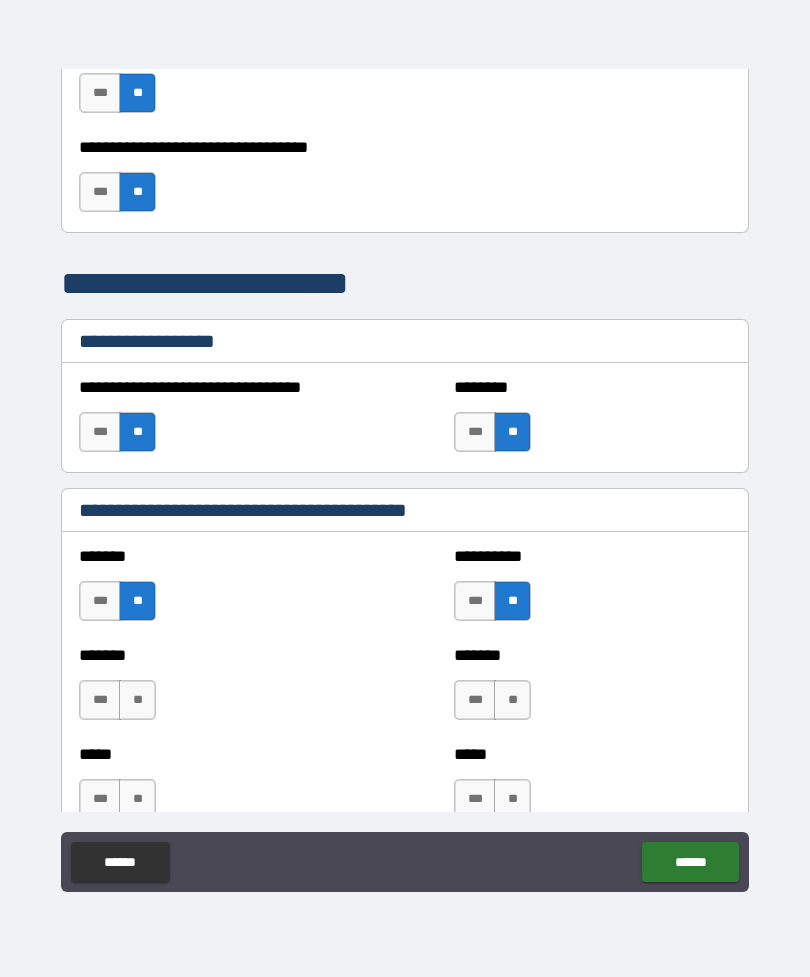 click on "**" at bounding box center [512, 700] 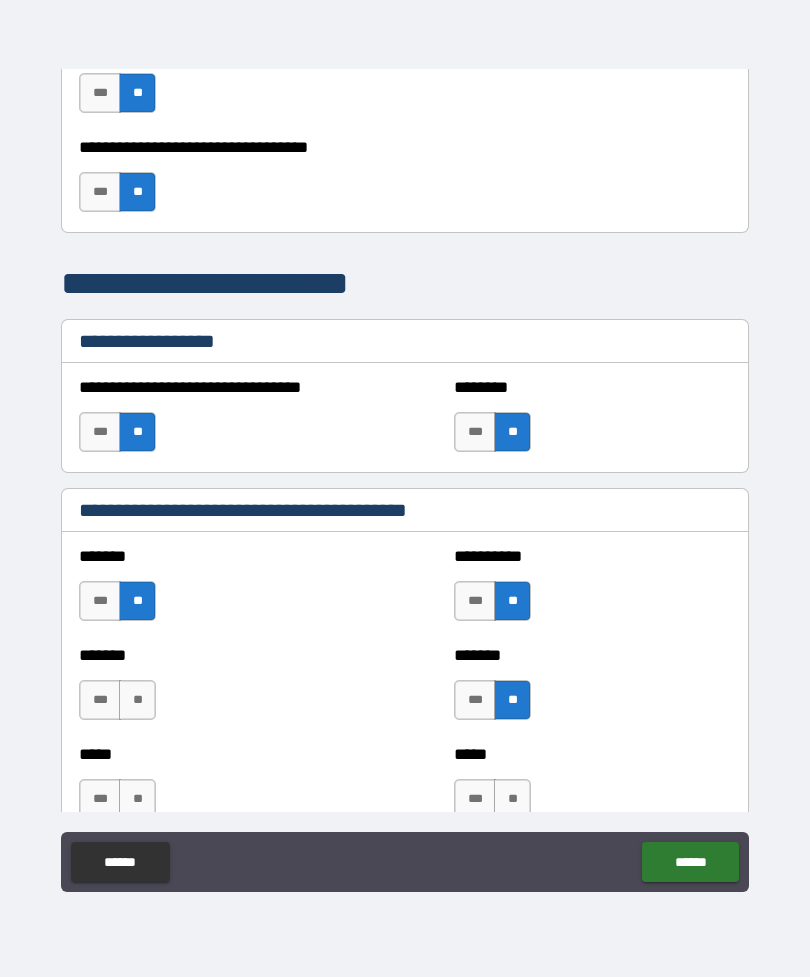 click on "**" at bounding box center (137, 700) 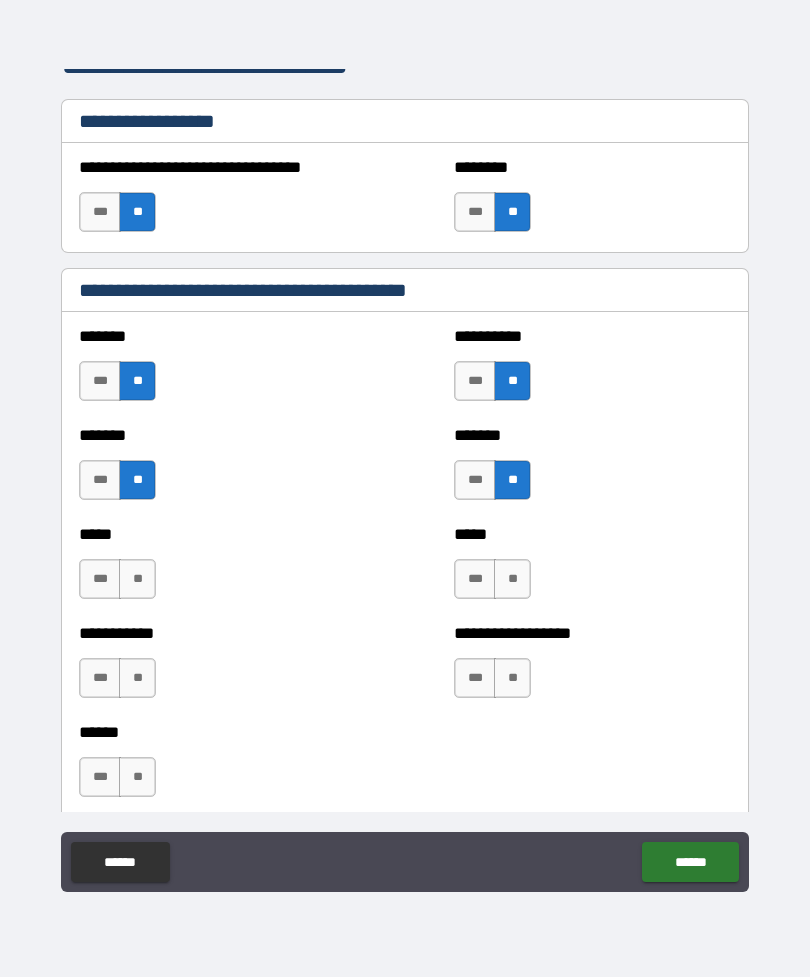 scroll, scrollTop: 1269, scrollLeft: 0, axis: vertical 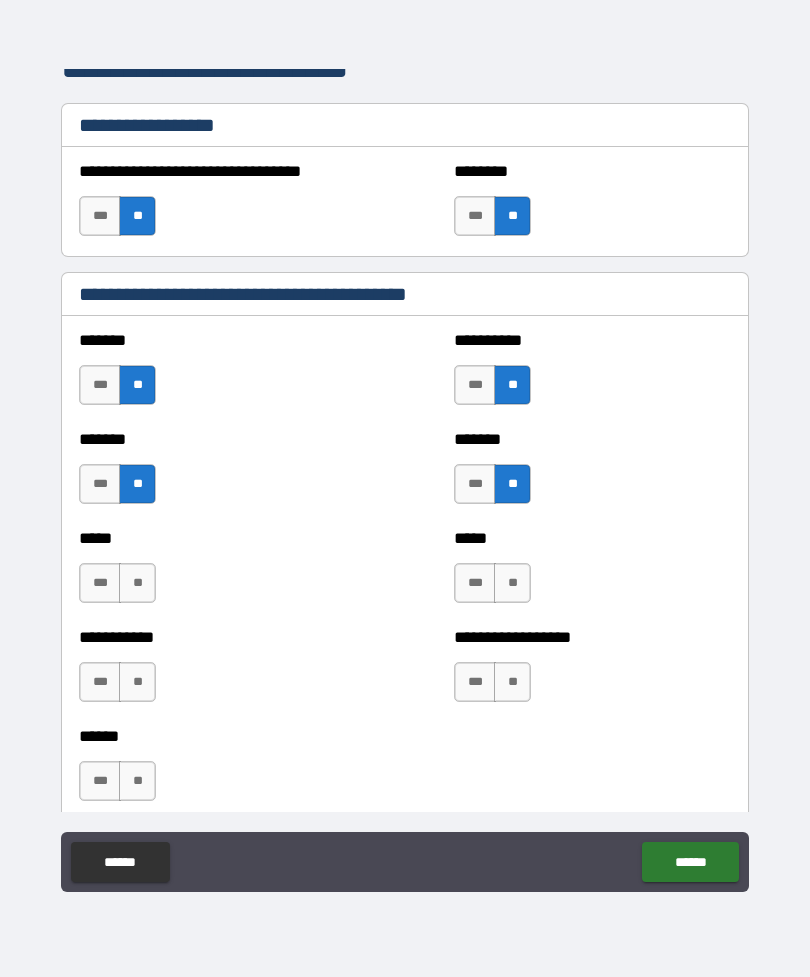click on "**" at bounding box center [137, 583] 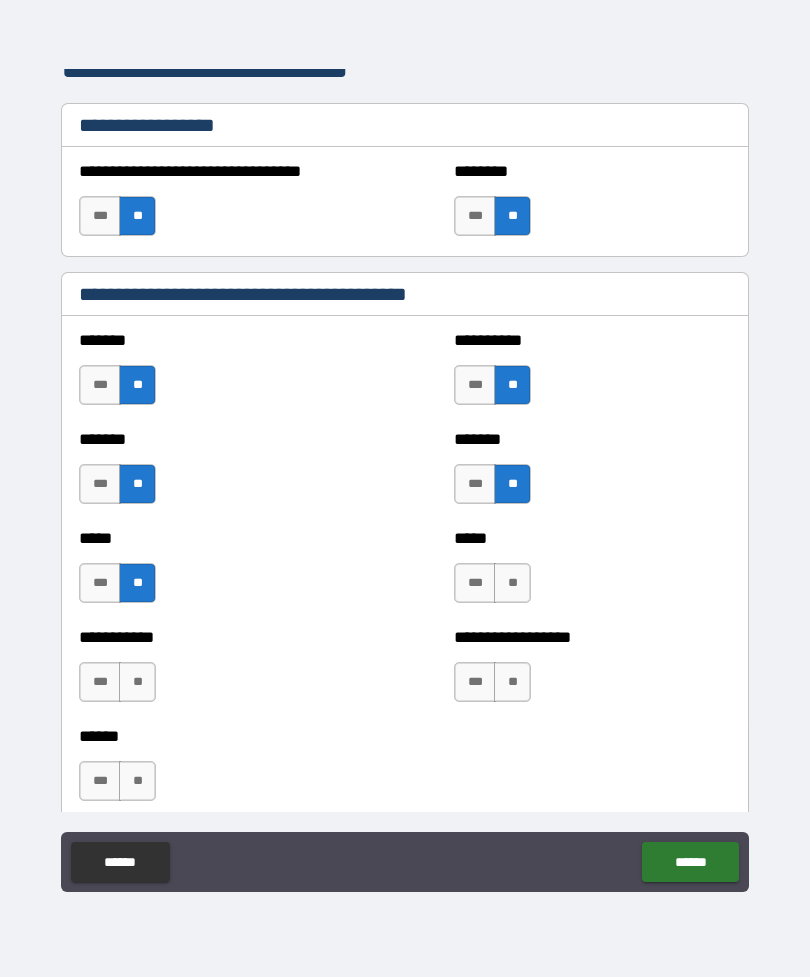 click on "**" at bounding box center (512, 583) 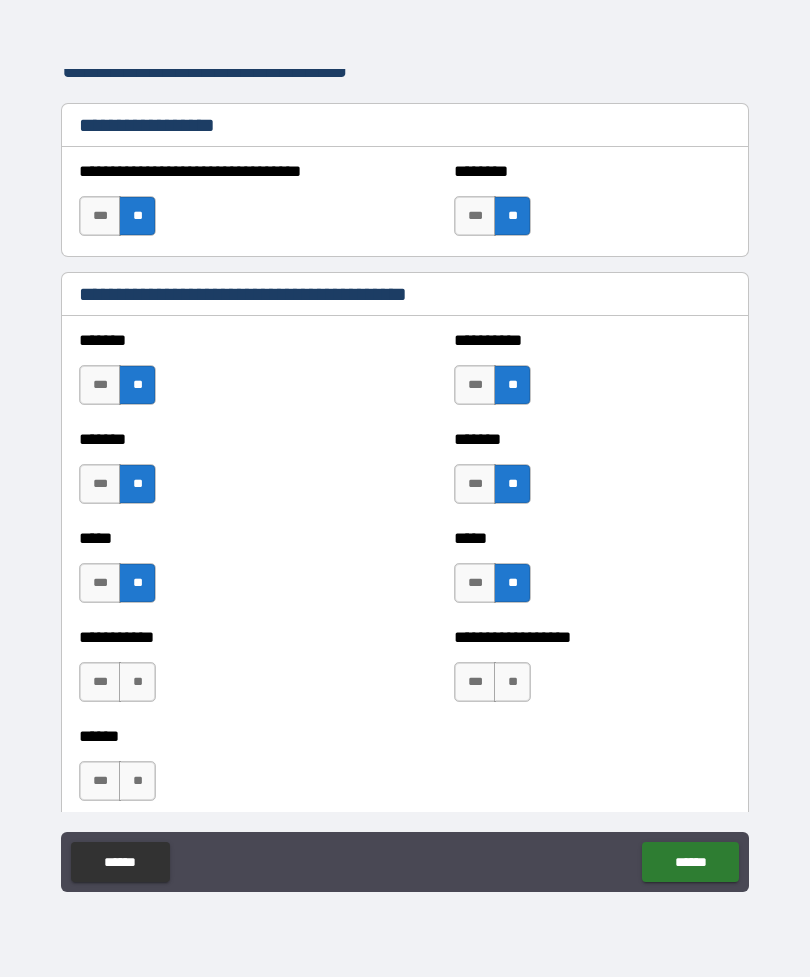 click on "**" at bounding box center [137, 682] 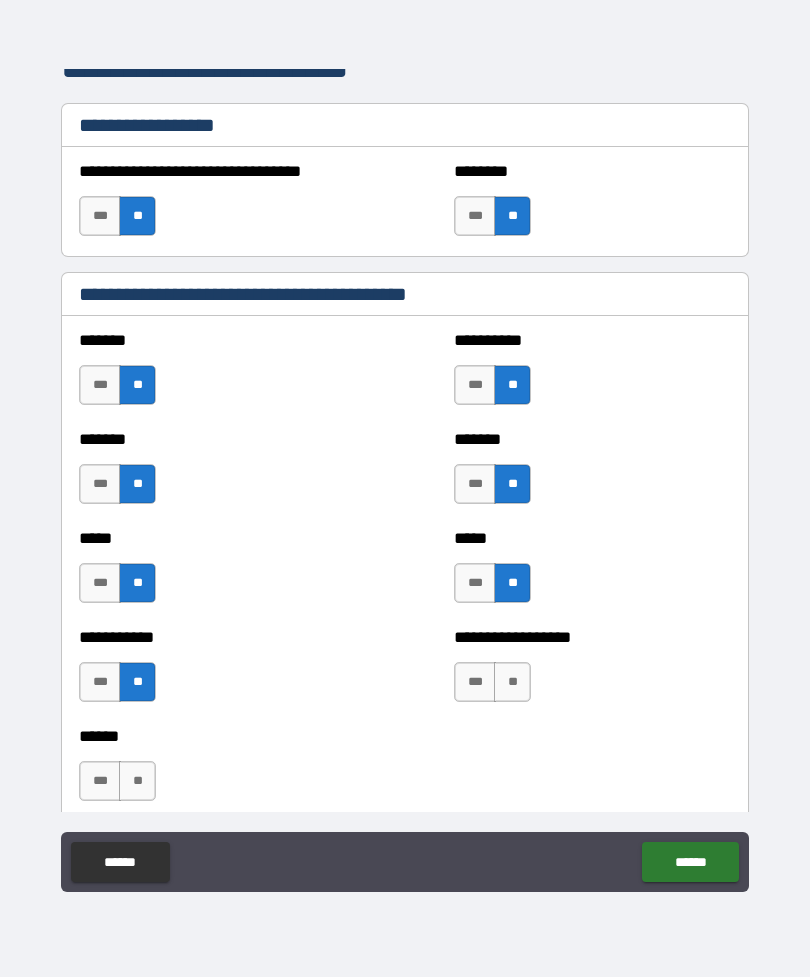 click on "**" at bounding box center (512, 682) 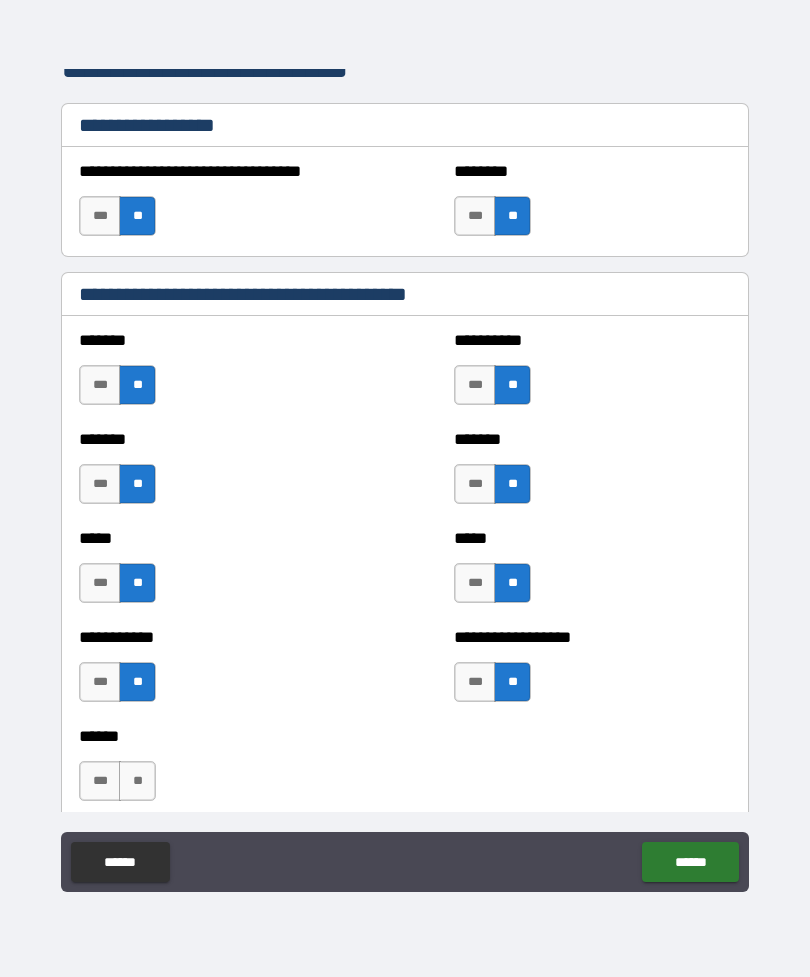 click on "**" at bounding box center (137, 781) 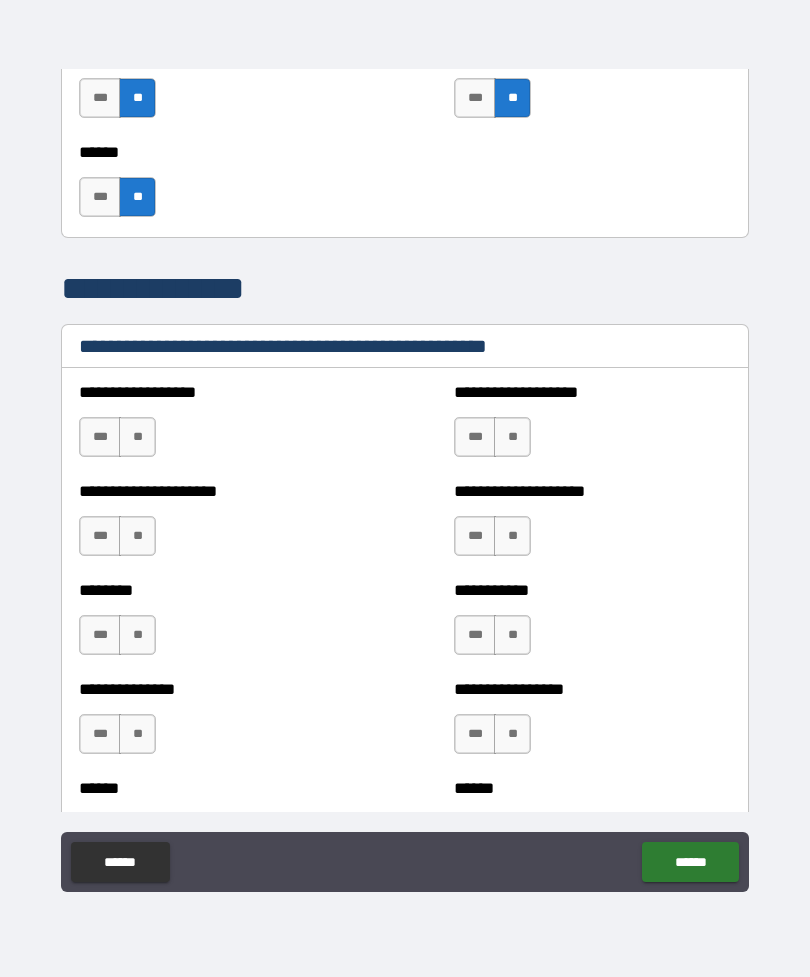 scroll, scrollTop: 1859, scrollLeft: 0, axis: vertical 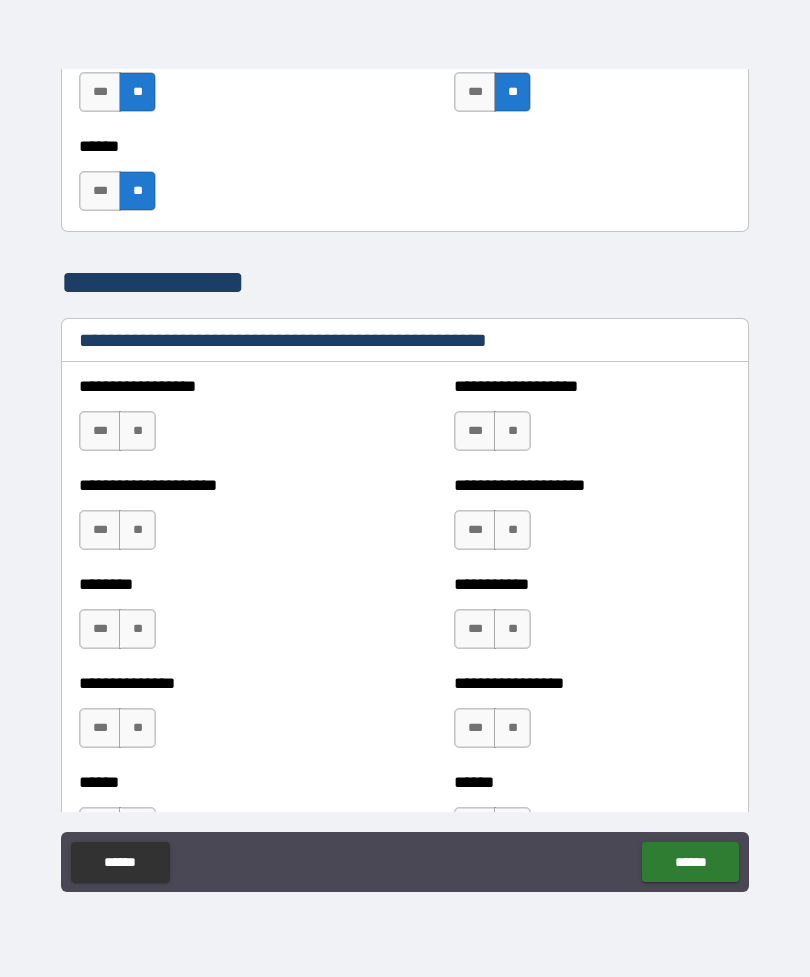 click on "**" at bounding box center (137, 431) 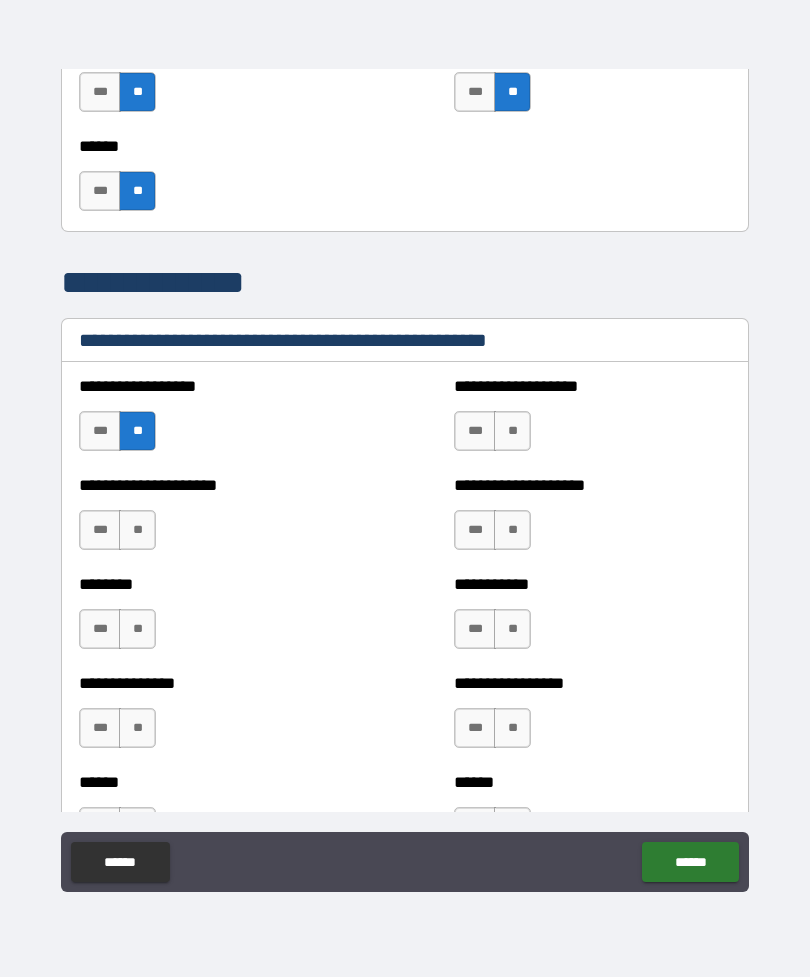 click on "**" at bounding box center [512, 431] 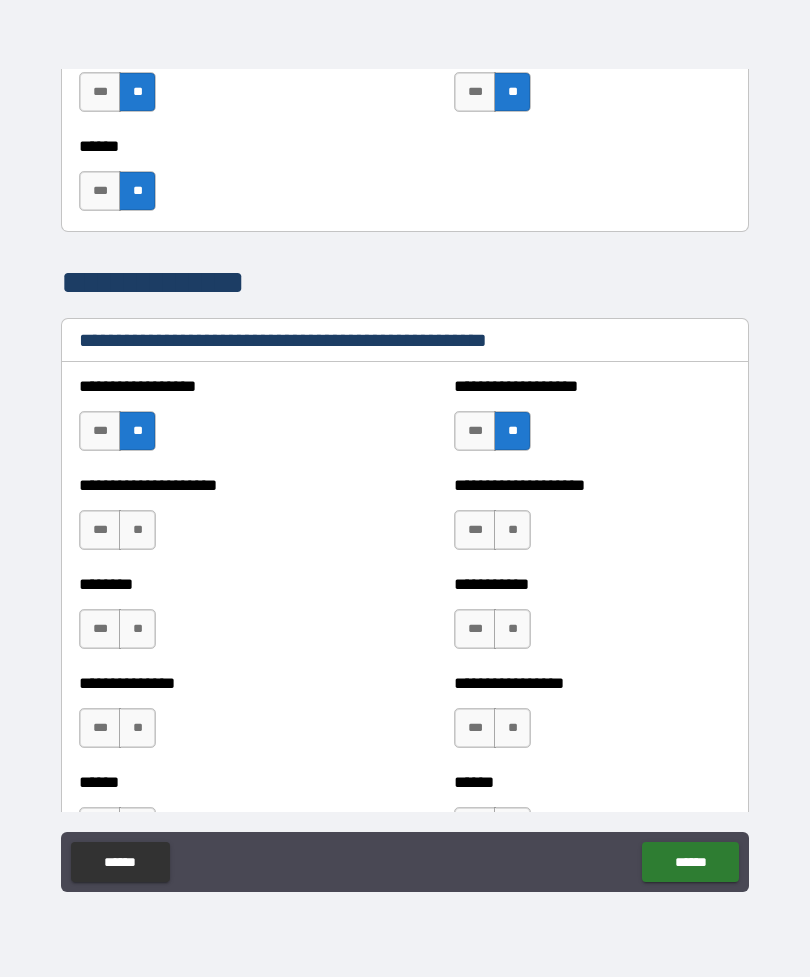 click on "**" at bounding box center (512, 530) 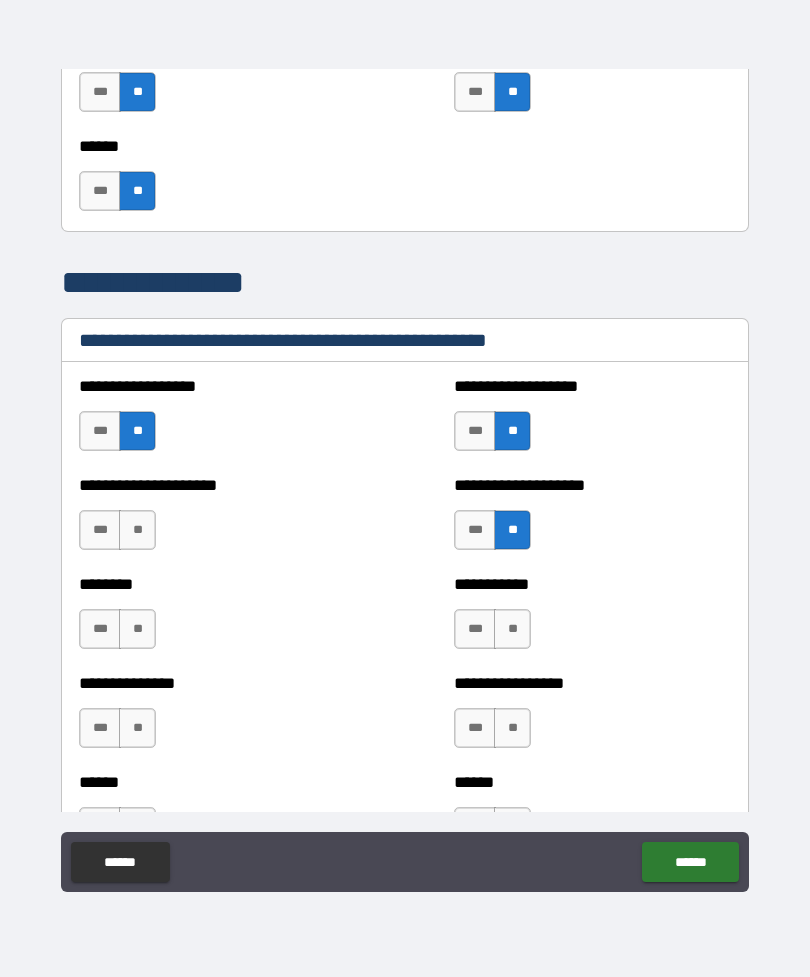 click on "**" at bounding box center [137, 530] 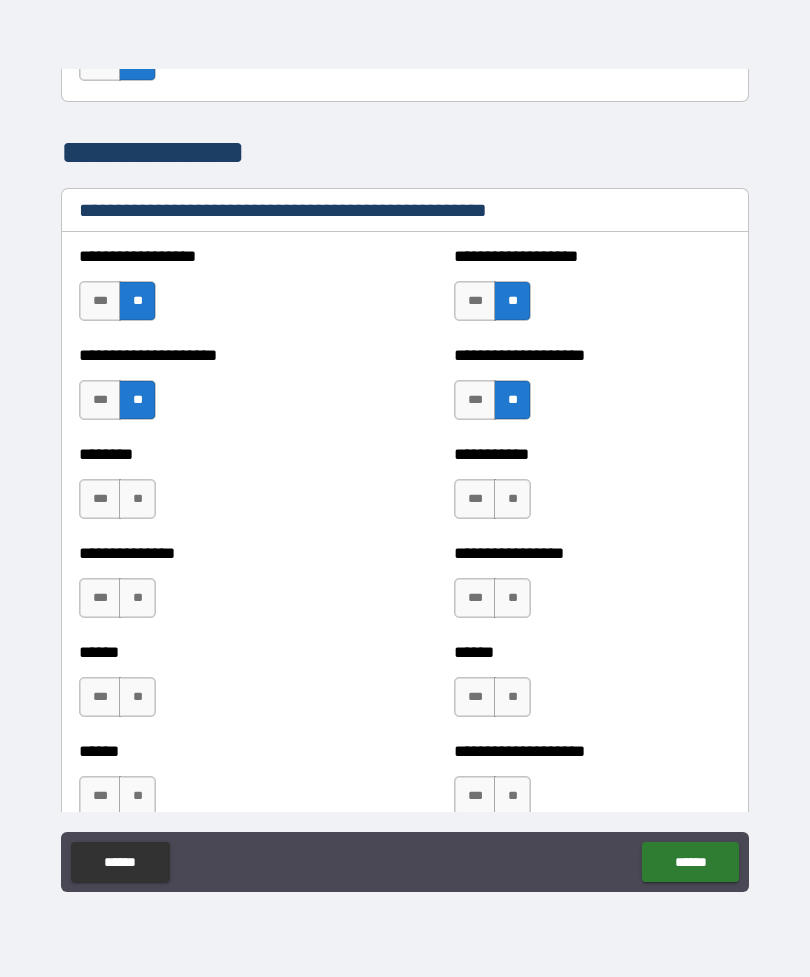 scroll, scrollTop: 2003, scrollLeft: 0, axis: vertical 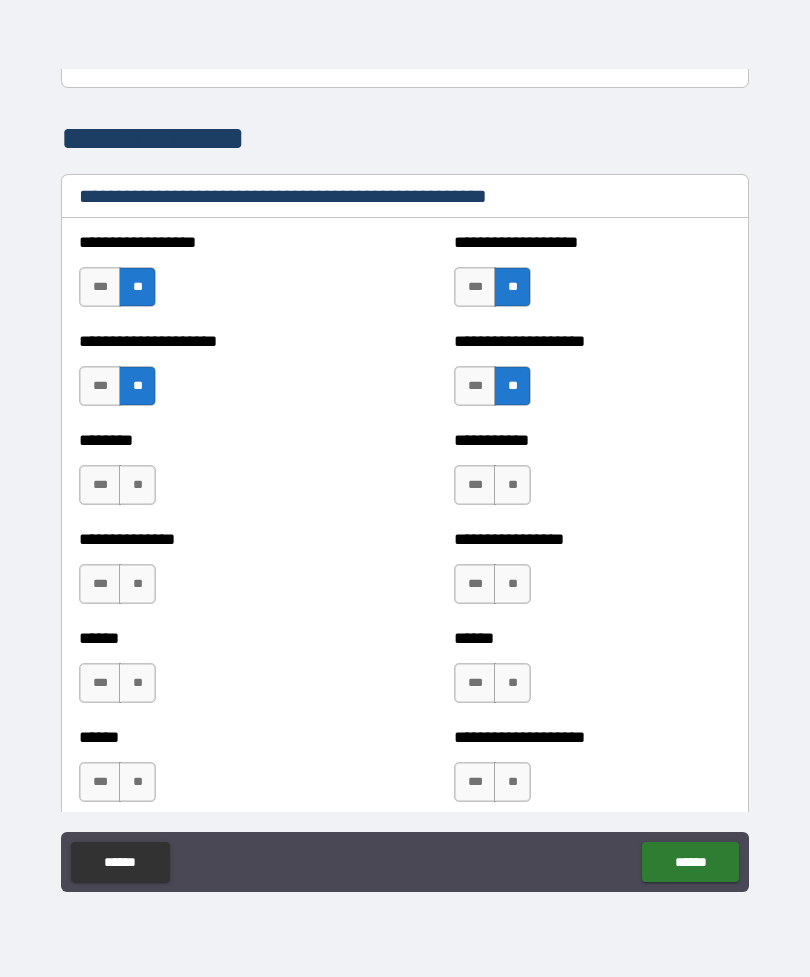 click on "**" at bounding box center (137, 485) 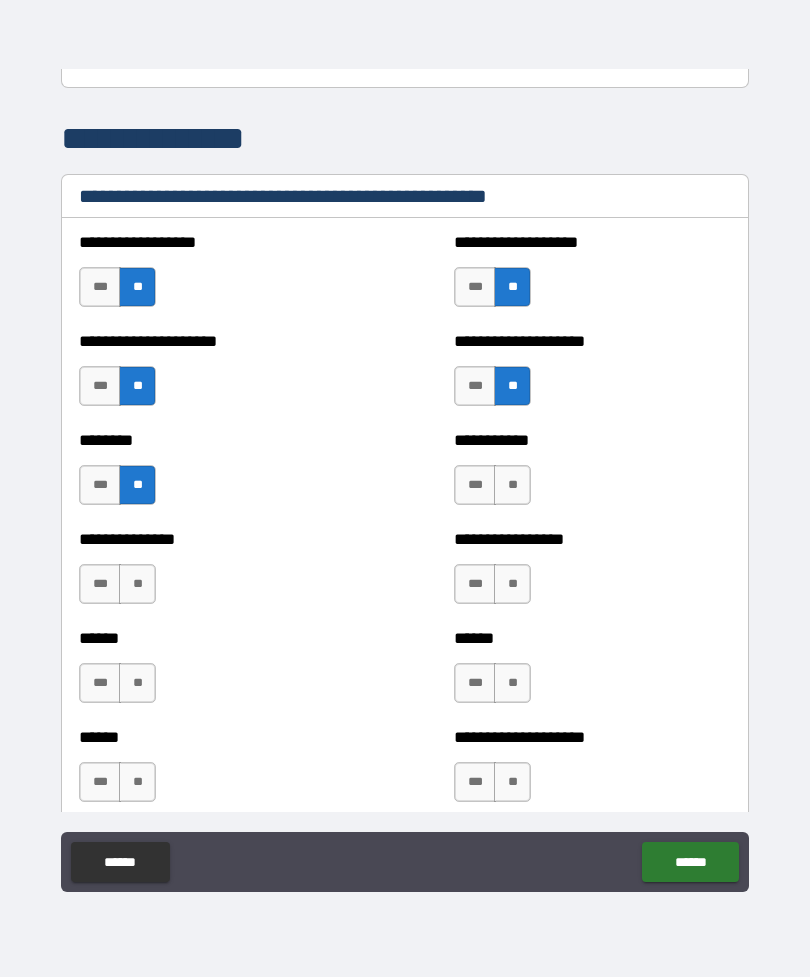 click on "**" at bounding box center (512, 485) 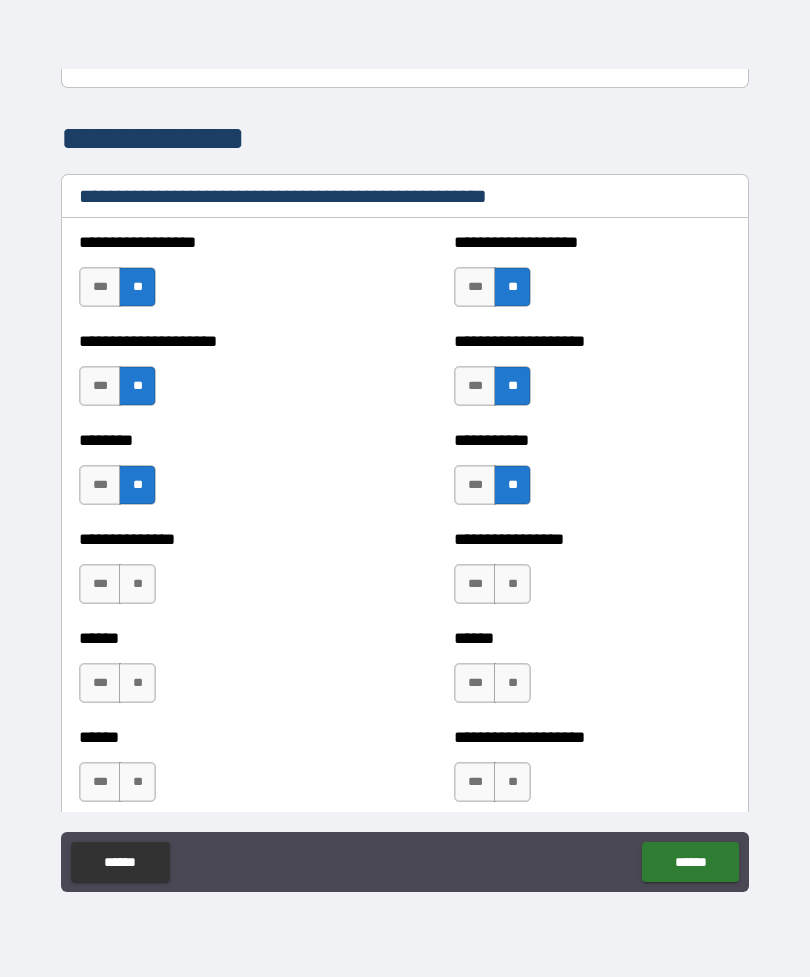 click on "**" at bounding box center (512, 584) 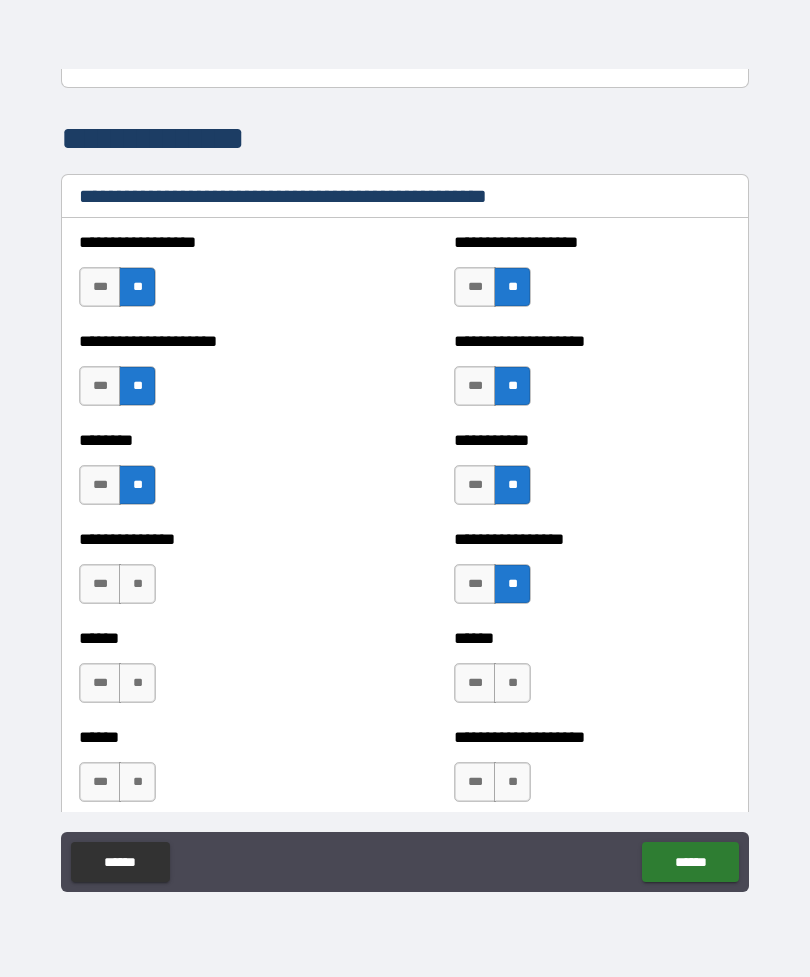 click on "**" at bounding box center (137, 584) 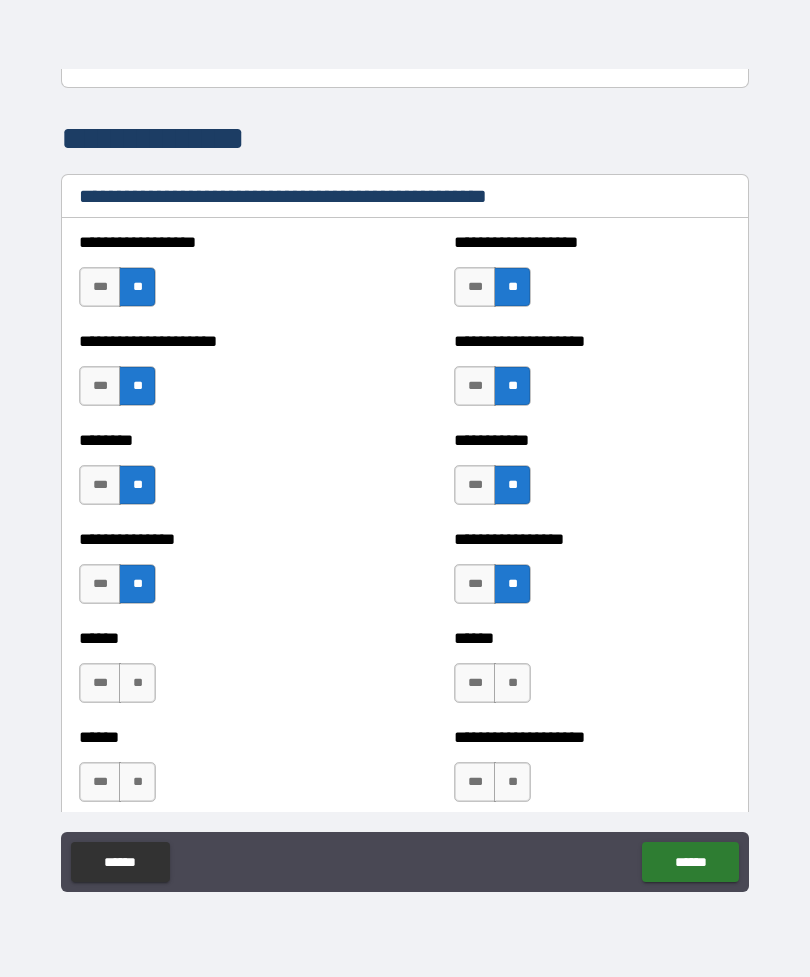 click on "**" at bounding box center (137, 683) 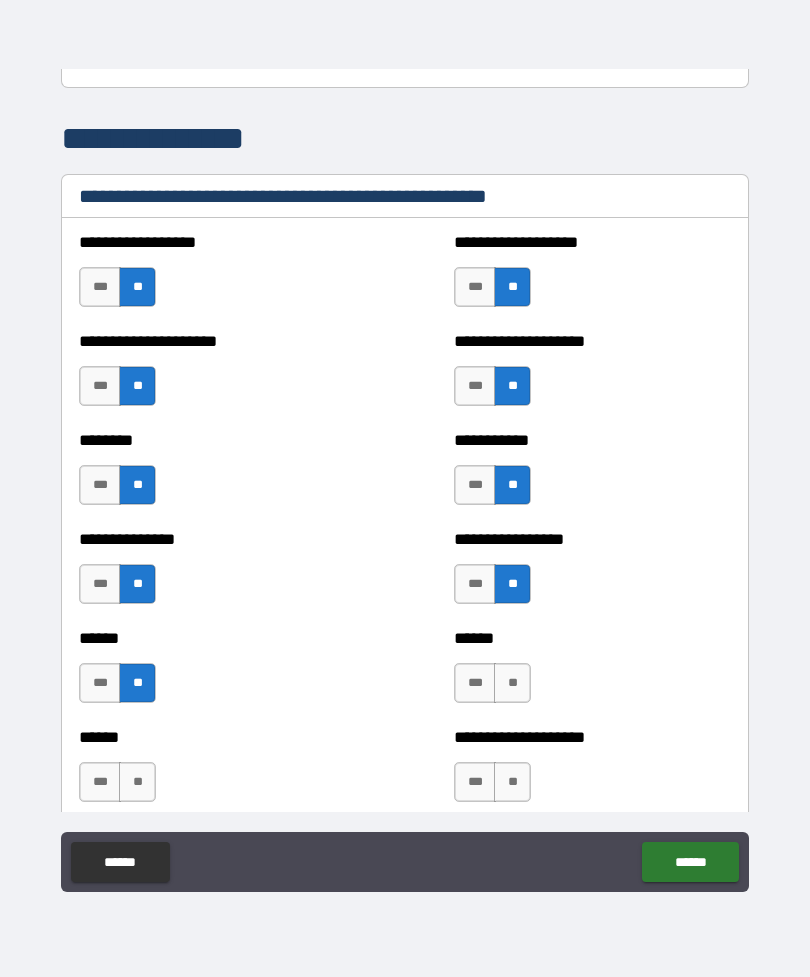 click on "**" at bounding box center (512, 683) 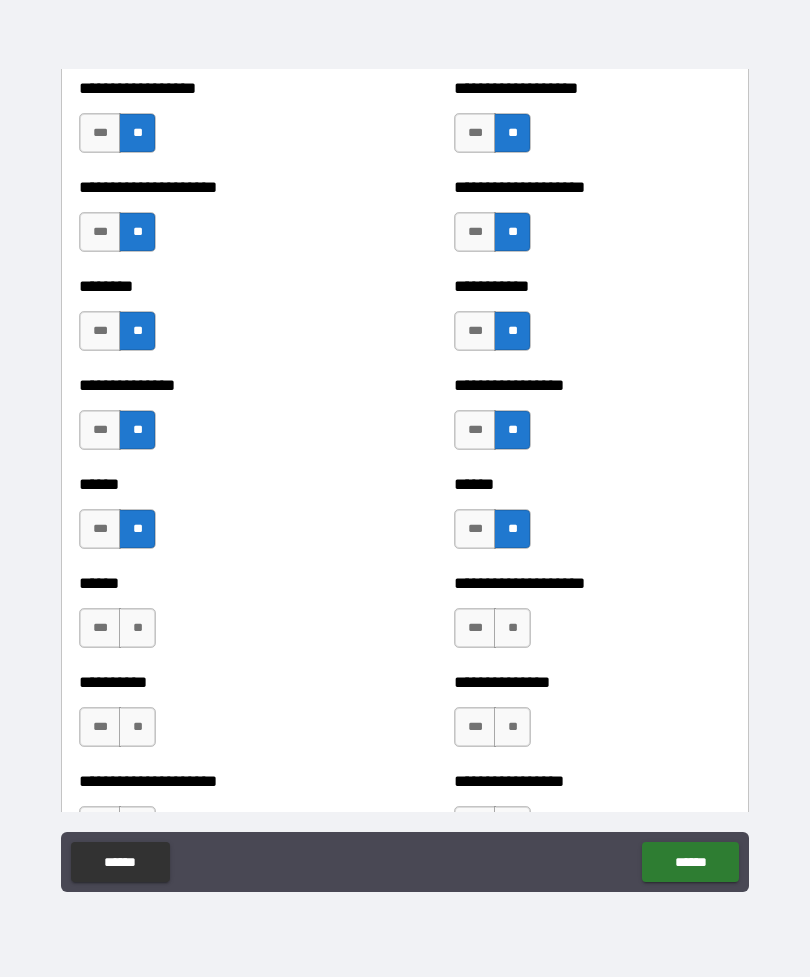 scroll, scrollTop: 2156, scrollLeft: 0, axis: vertical 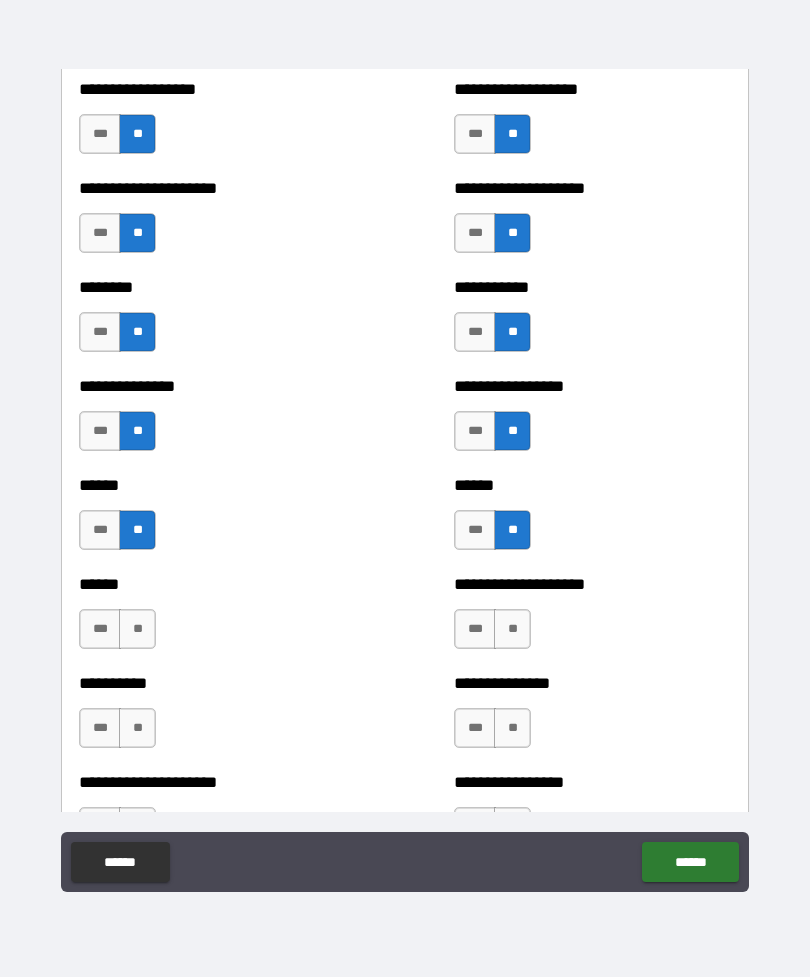 click on "**" at bounding box center [512, 629] 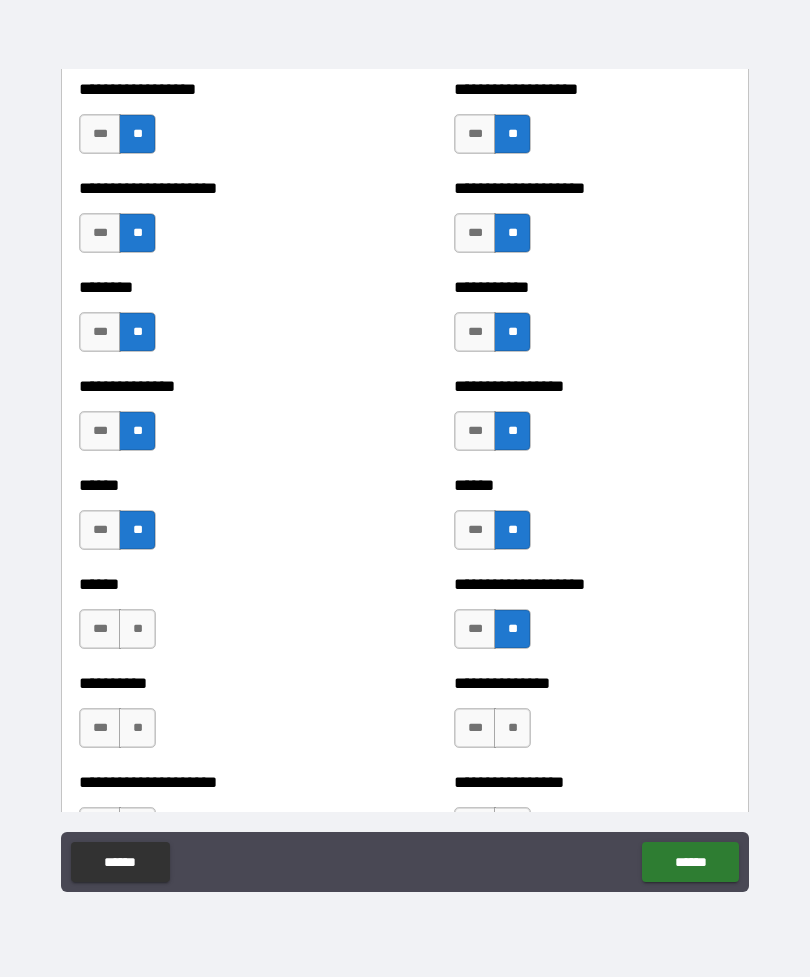 click on "**" at bounding box center (137, 629) 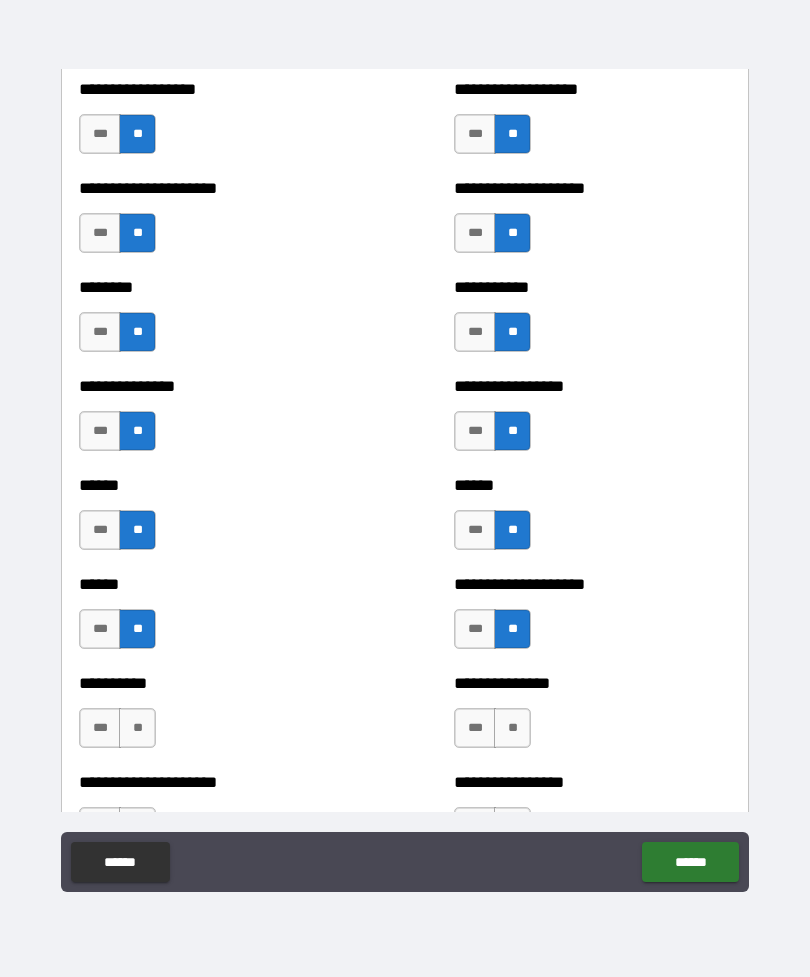 click on "**" at bounding box center [137, 728] 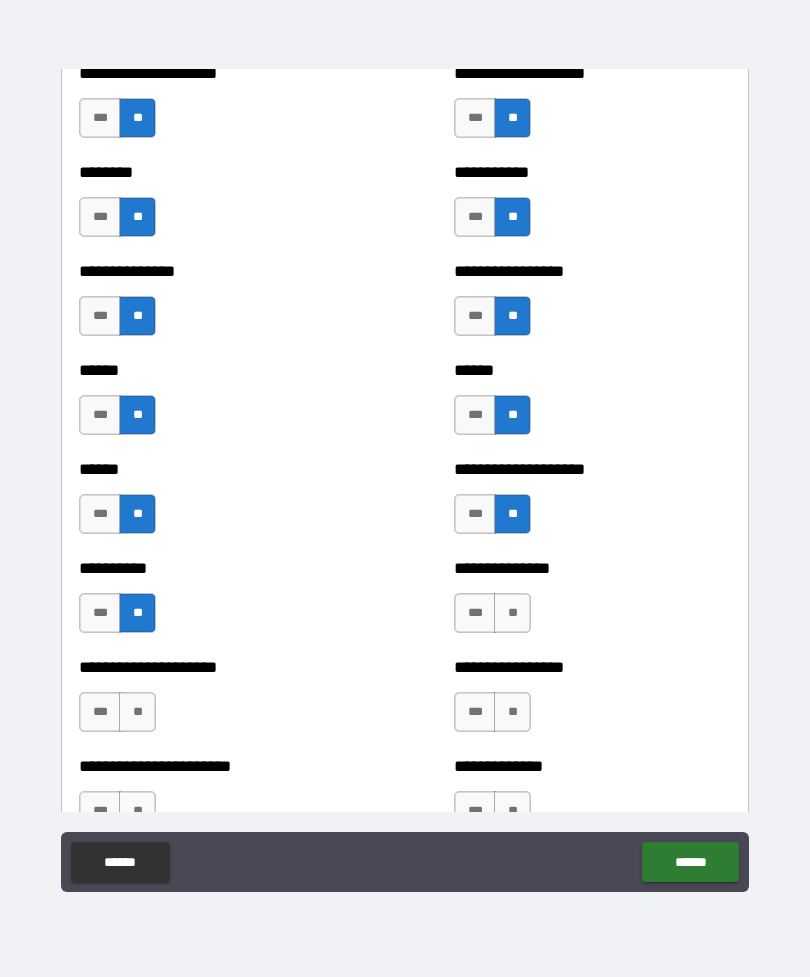 scroll, scrollTop: 2273, scrollLeft: 0, axis: vertical 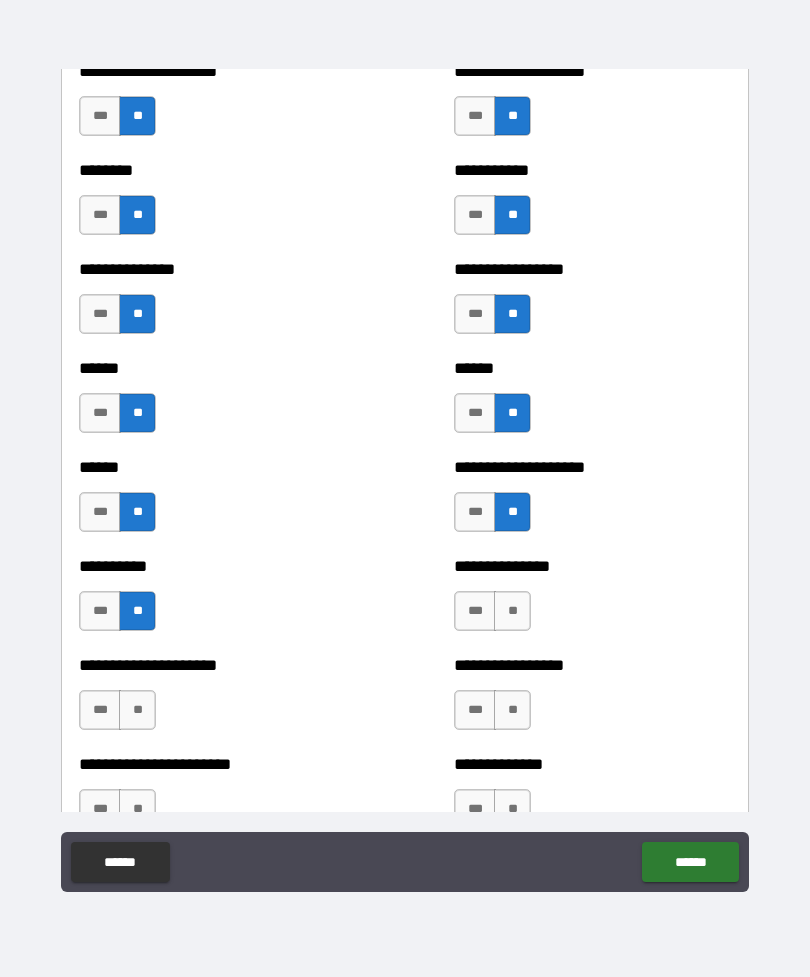 click on "**" at bounding box center [512, 611] 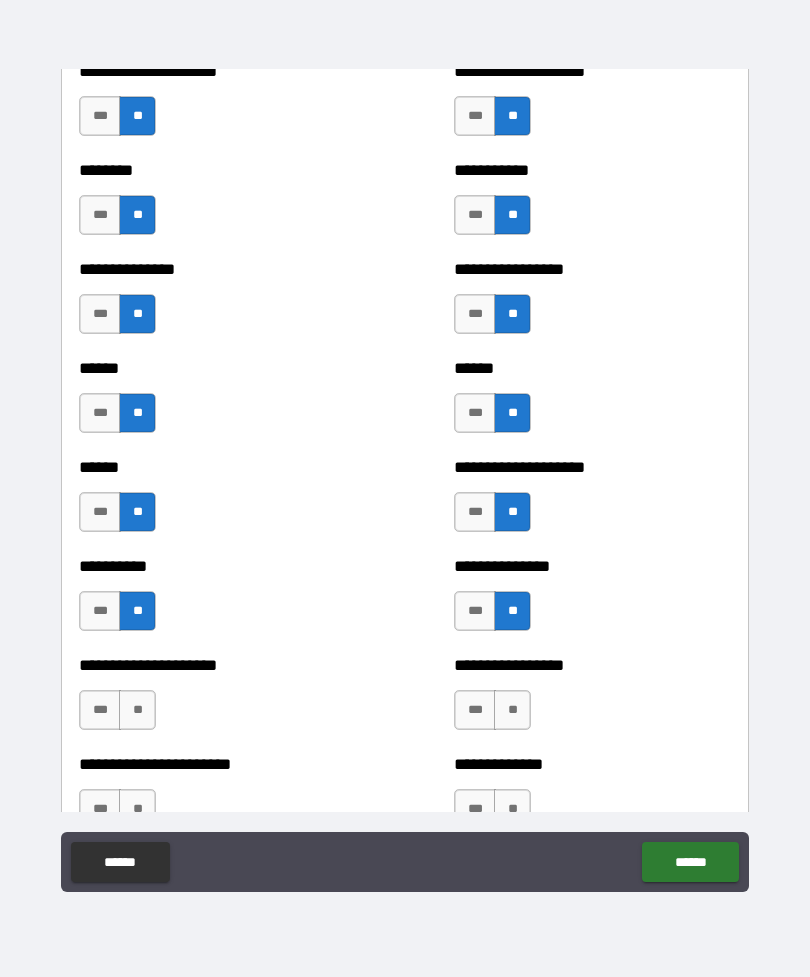 click on "**" at bounding box center (137, 710) 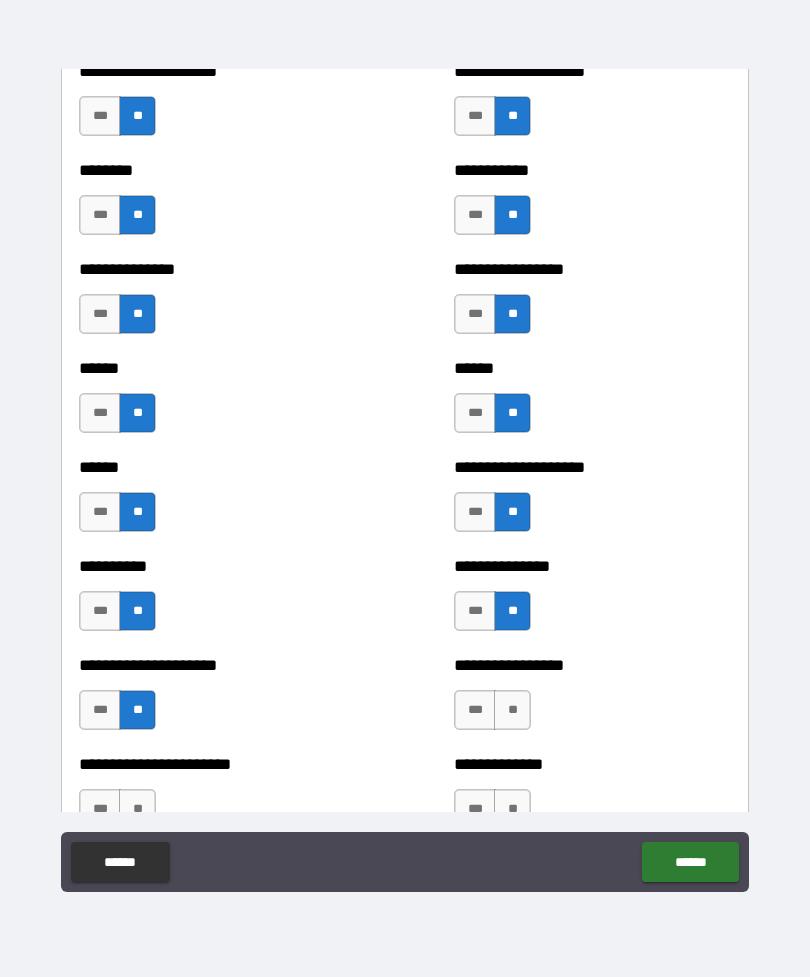 scroll, scrollTop: 2380, scrollLeft: 0, axis: vertical 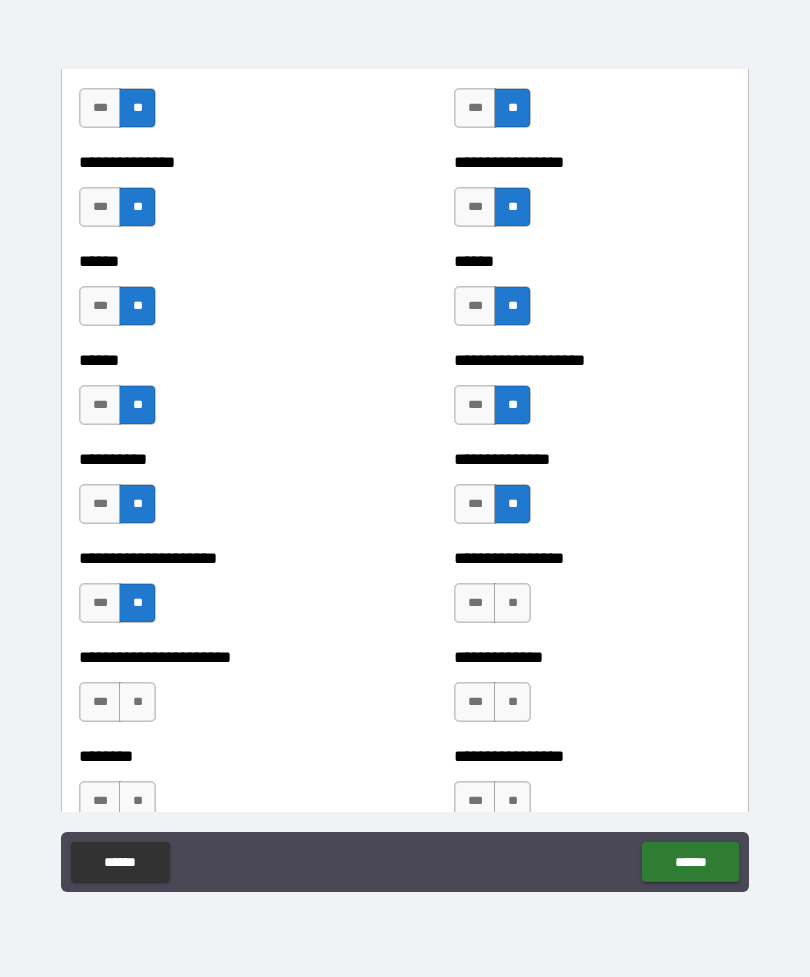 click on "**" at bounding box center [512, 603] 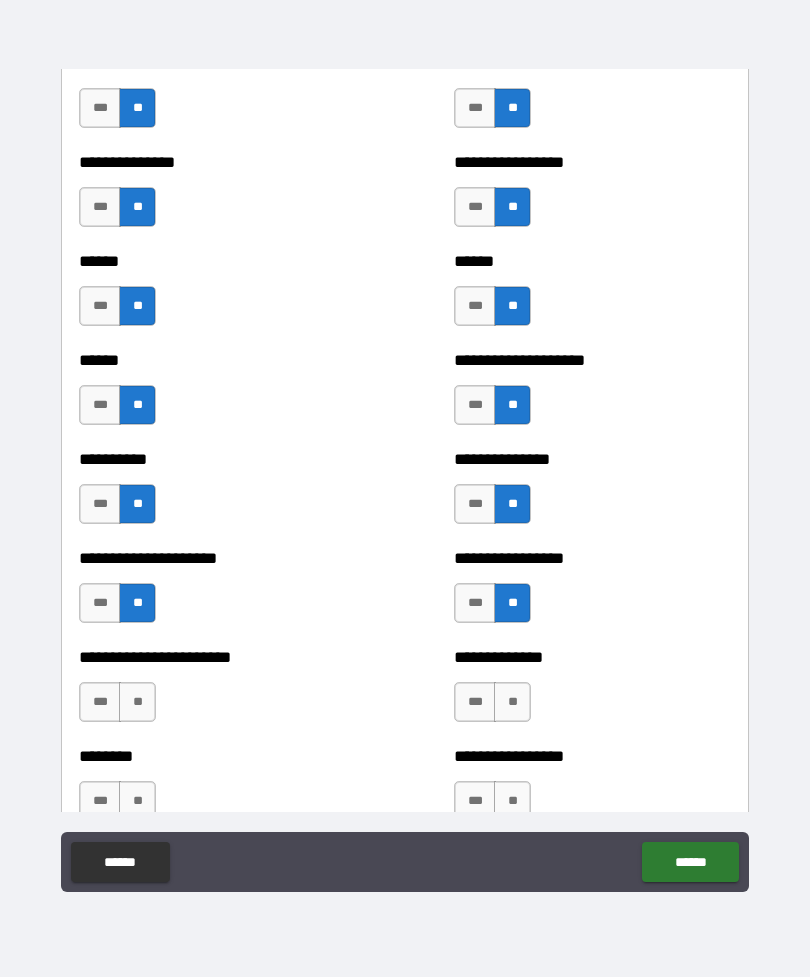 click on "**" at bounding box center [137, 702] 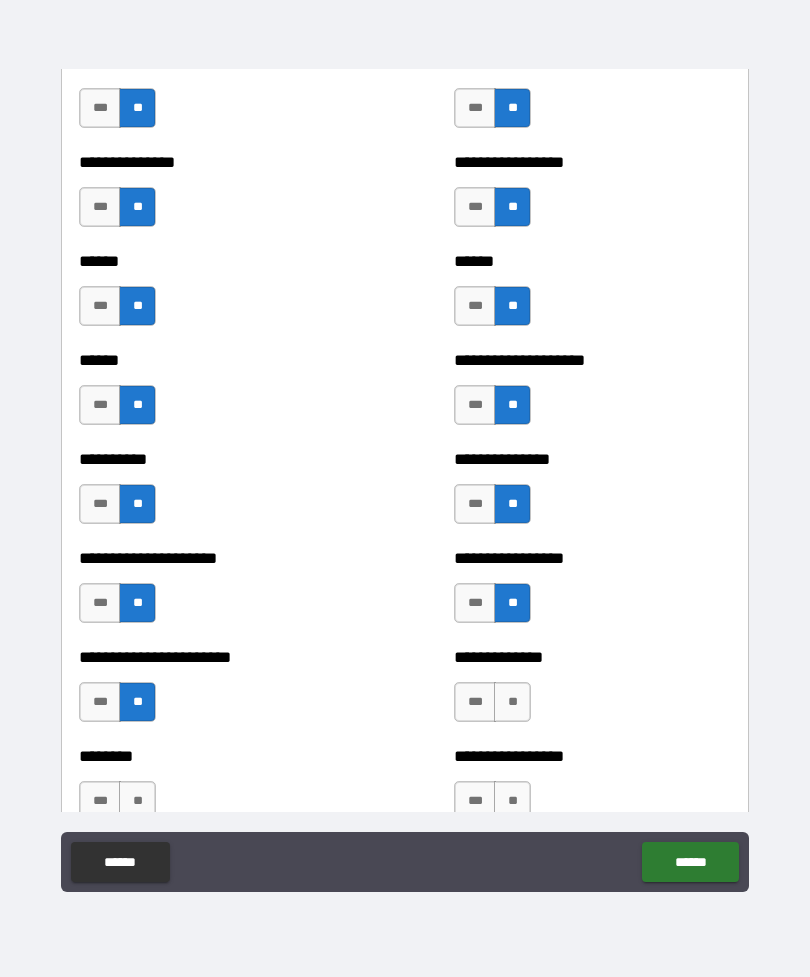 click on "**" at bounding box center [512, 702] 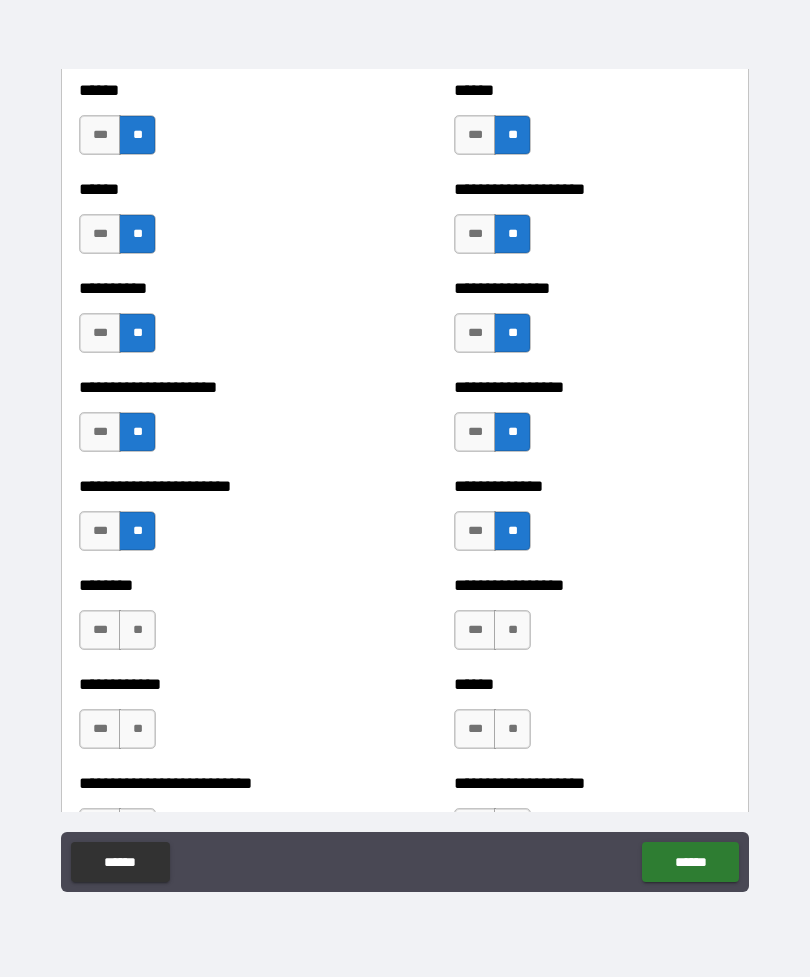 scroll, scrollTop: 2575, scrollLeft: 0, axis: vertical 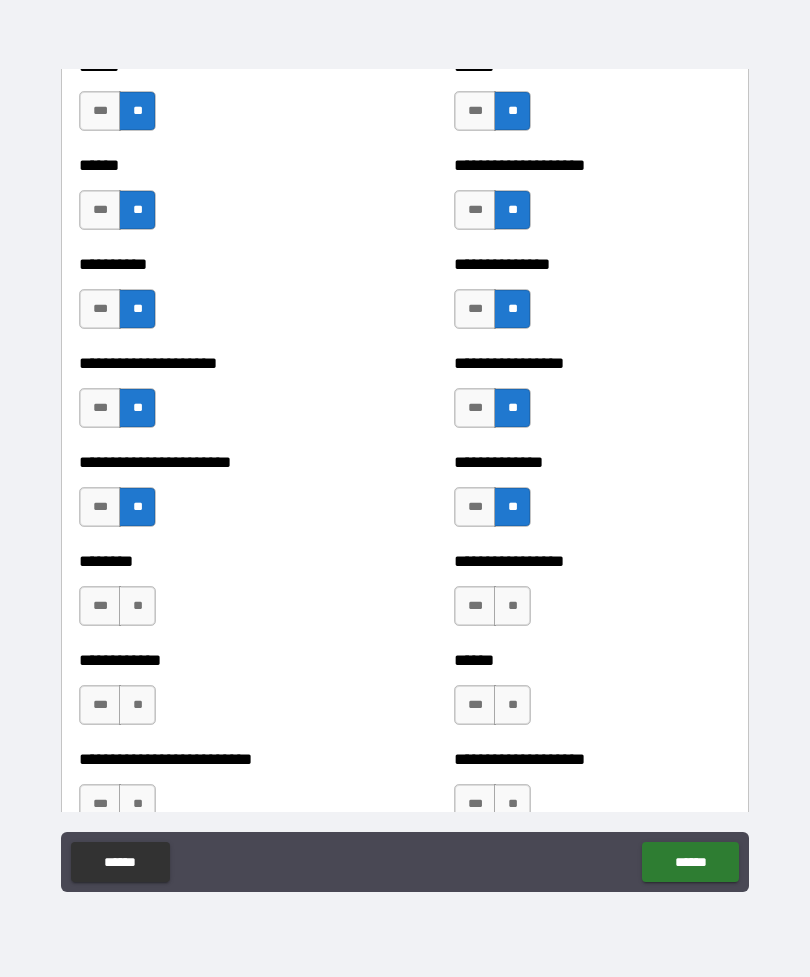 click on "**" at bounding box center (137, 606) 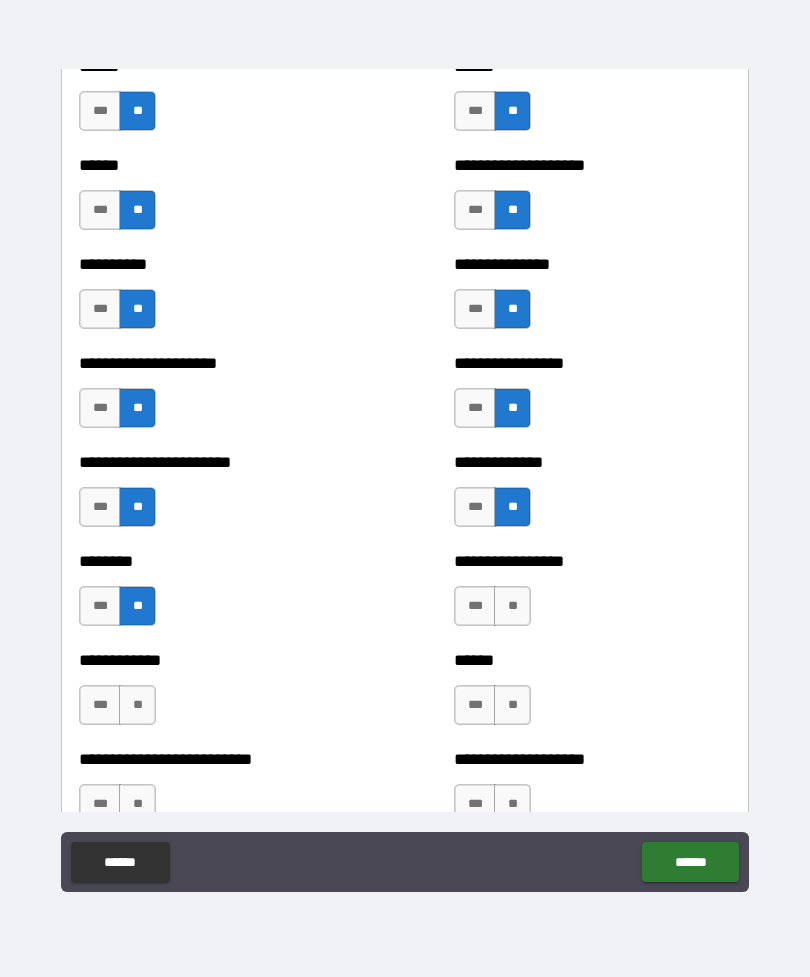 click on "**" at bounding box center [512, 606] 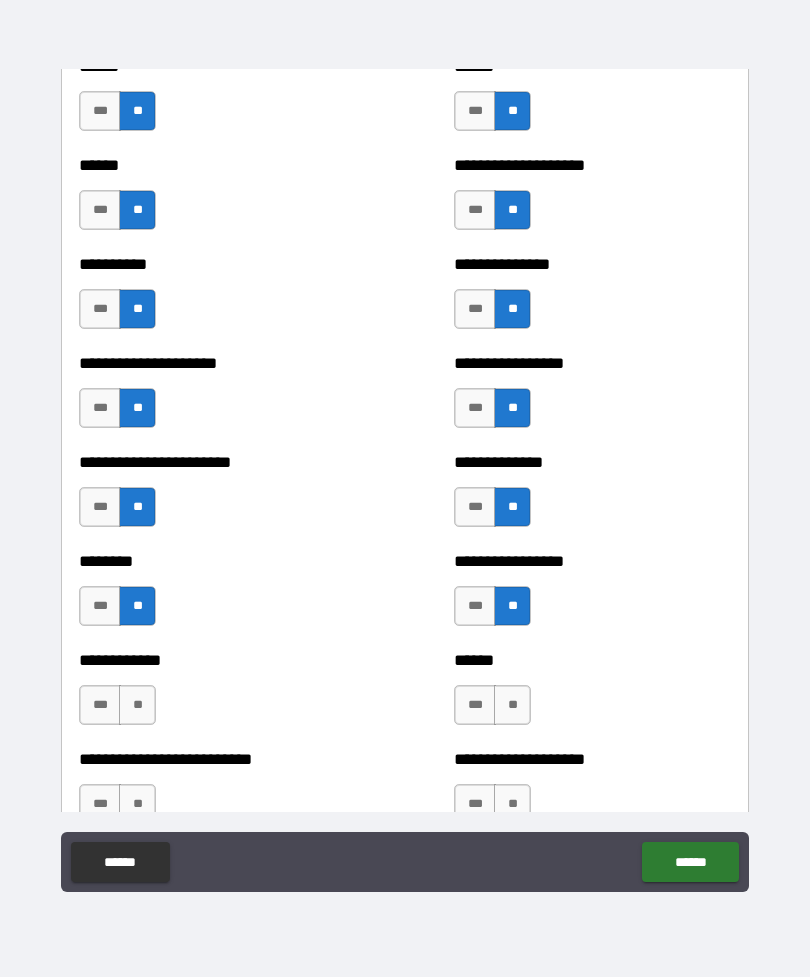 click on "**" at bounding box center [137, 705] 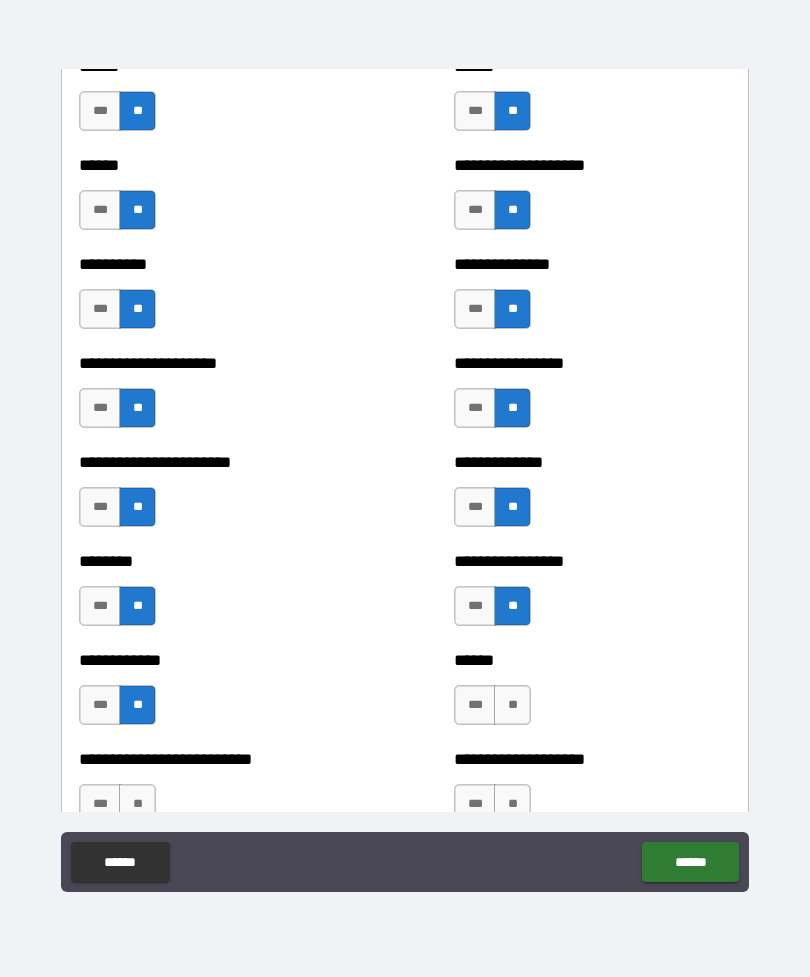 click on "**" at bounding box center (512, 705) 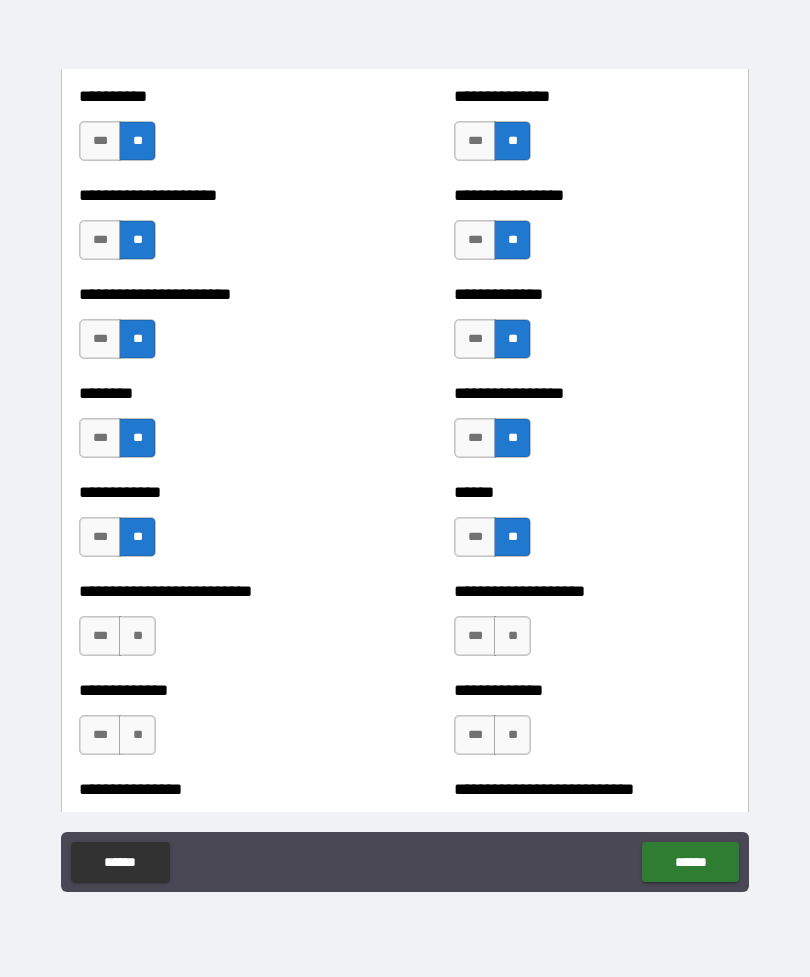 scroll, scrollTop: 2741, scrollLeft: 0, axis: vertical 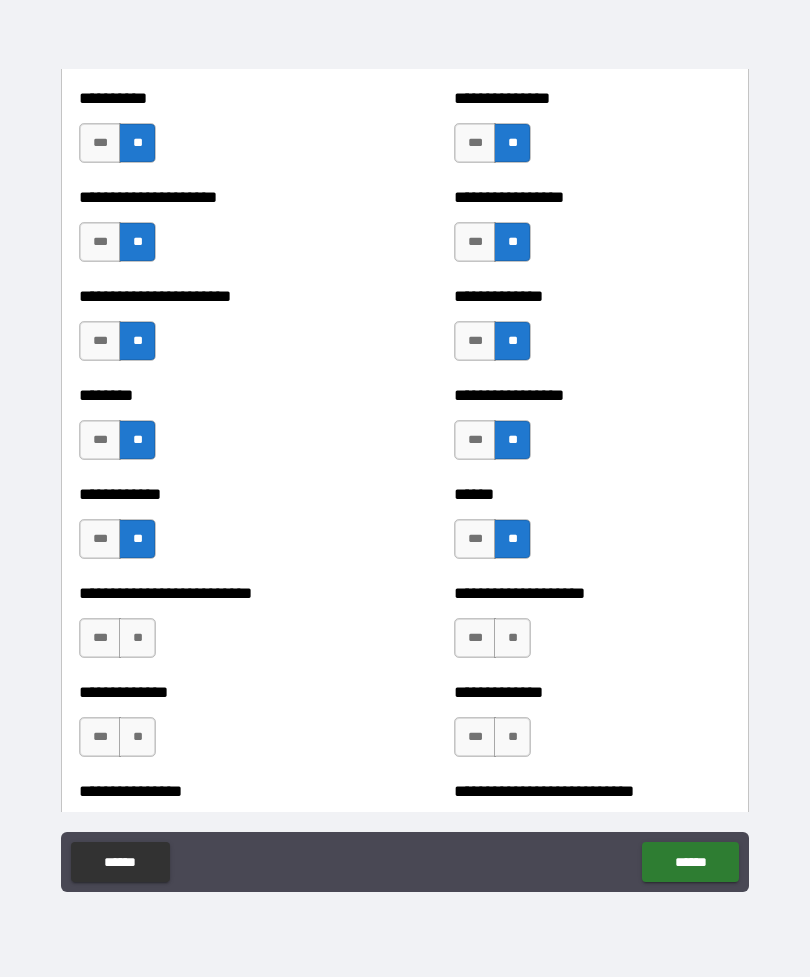 click on "**" at bounding box center (137, 638) 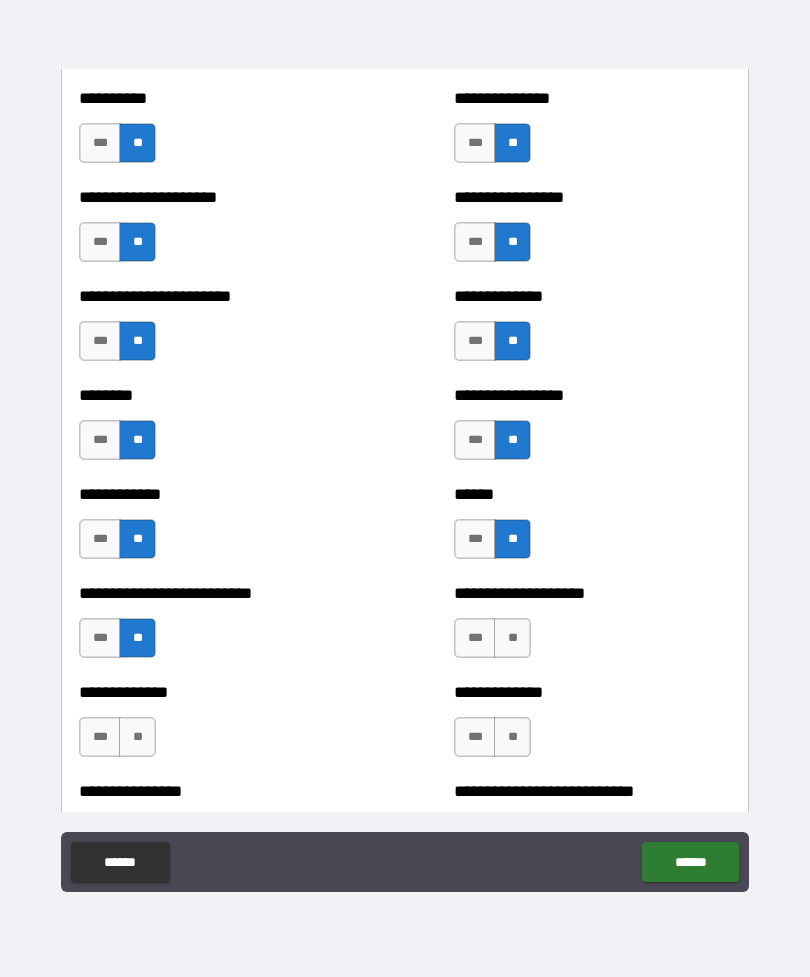 click on "**" at bounding box center [512, 638] 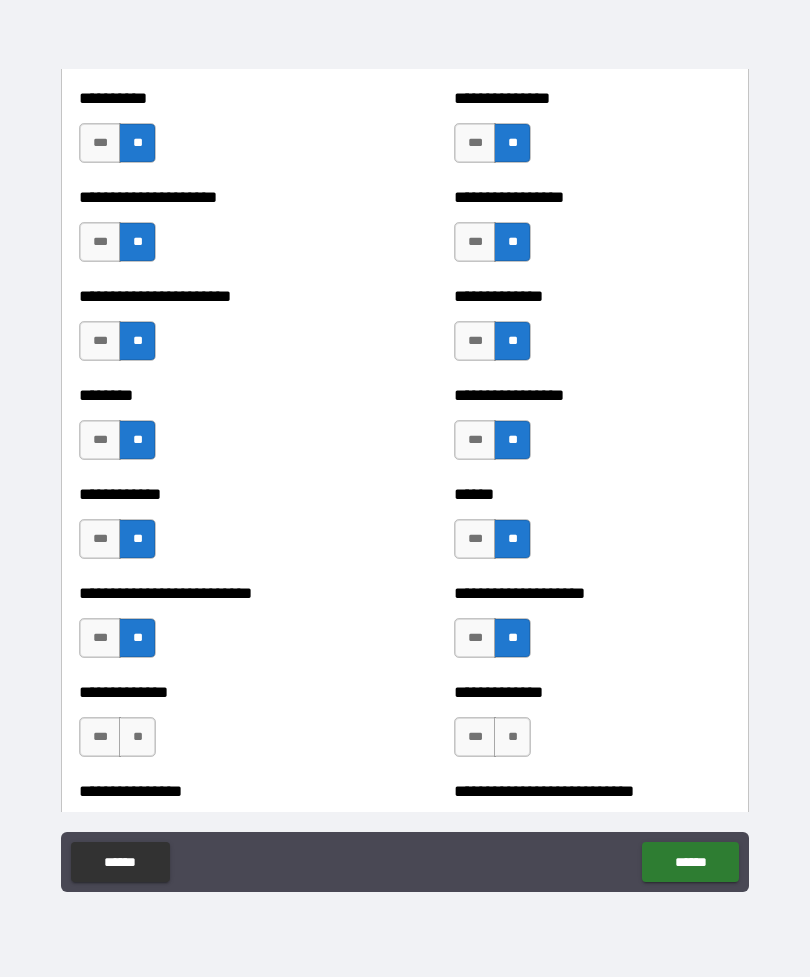 click on "**" at bounding box center (137, 737) 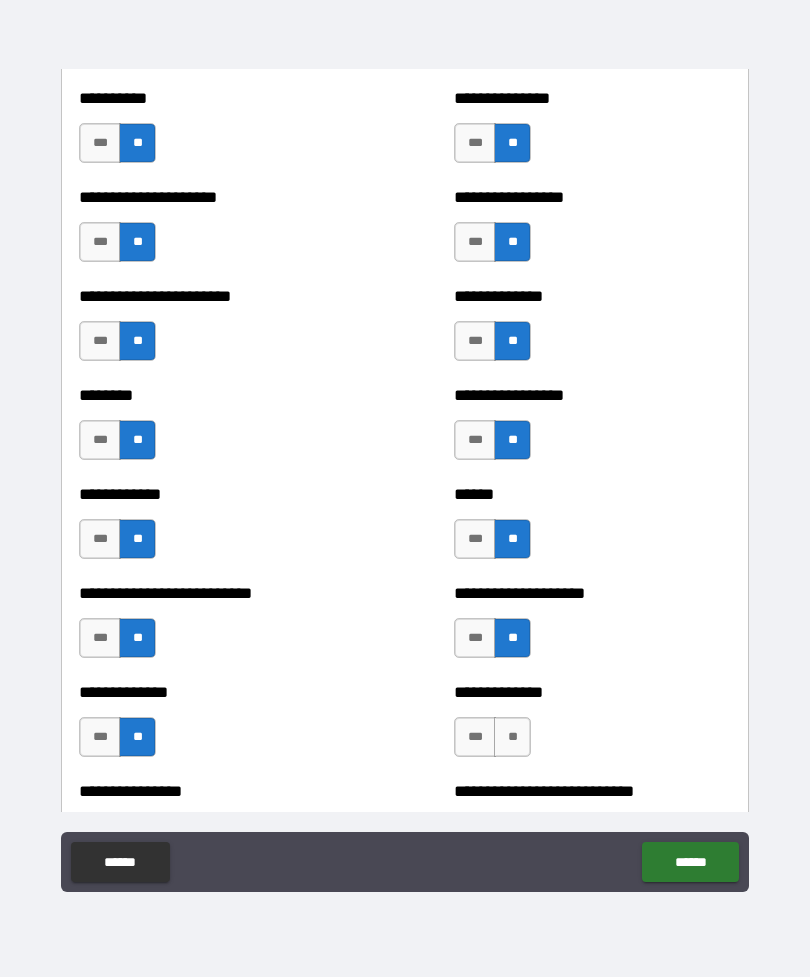 click on "**" at bounding box center [512, 737] 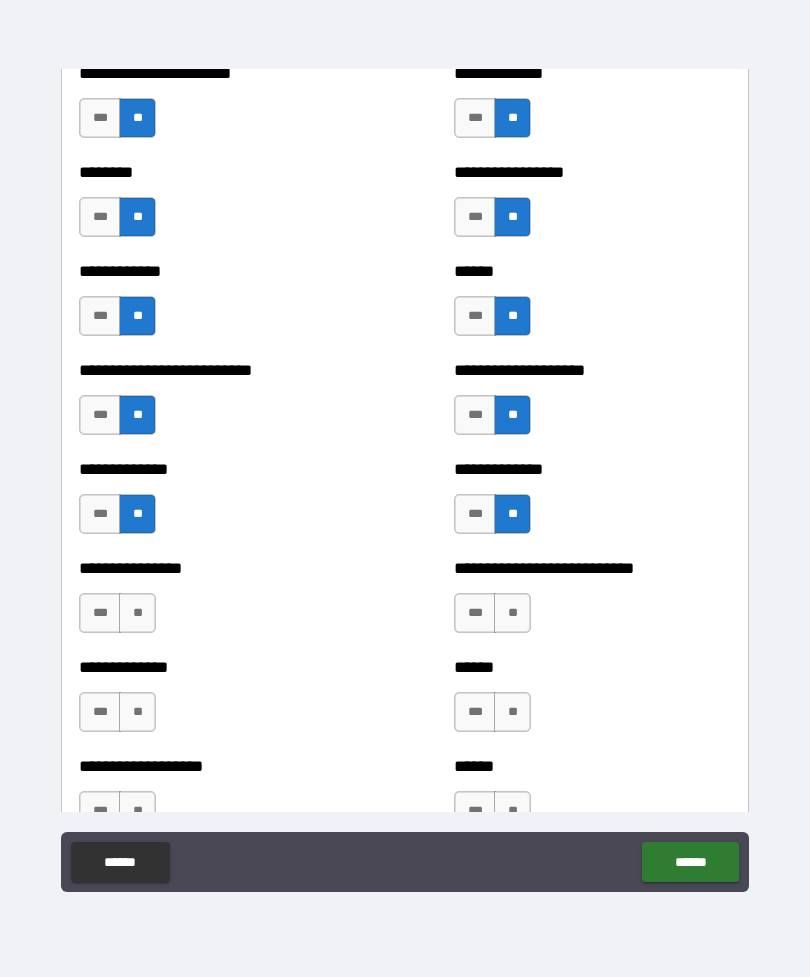scroll, scrollTop: 2962, scrollLeft: 0, axis: vertical 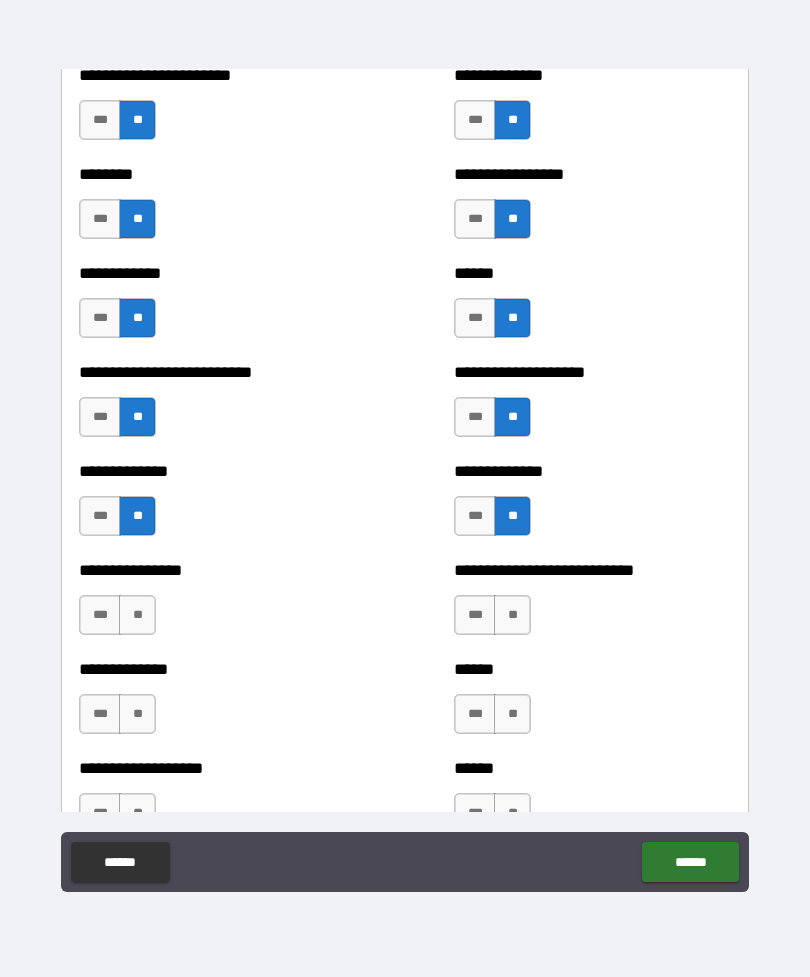 click on "**" at bounding box center [137, 615] 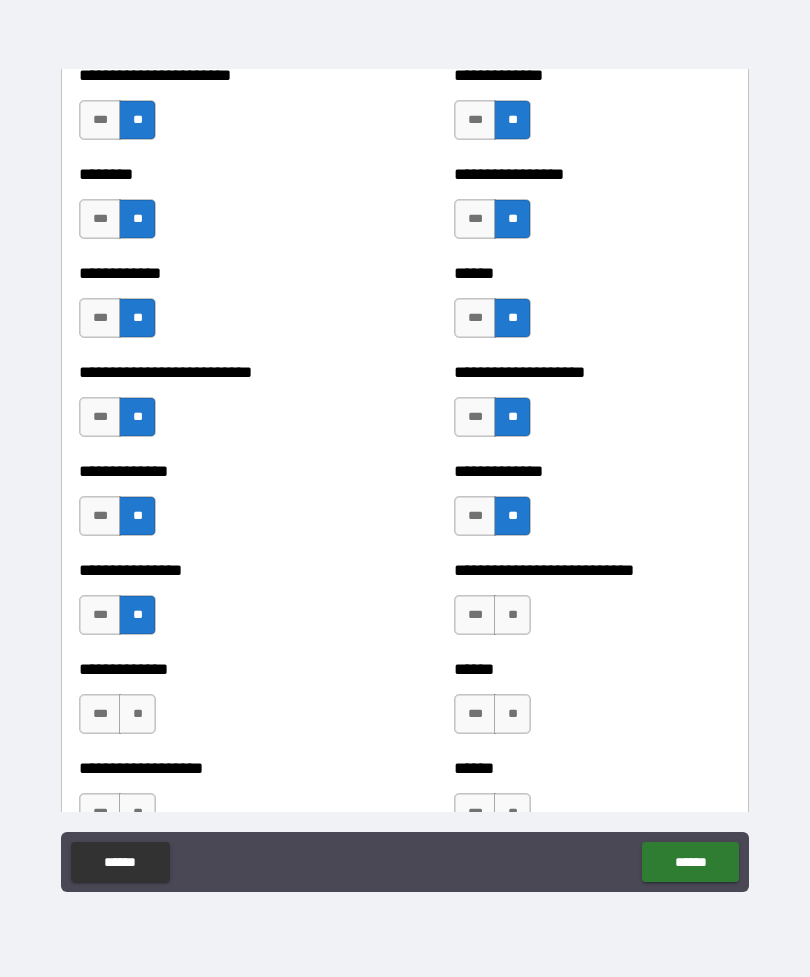 click on "**" at bounding box center (512, 615) 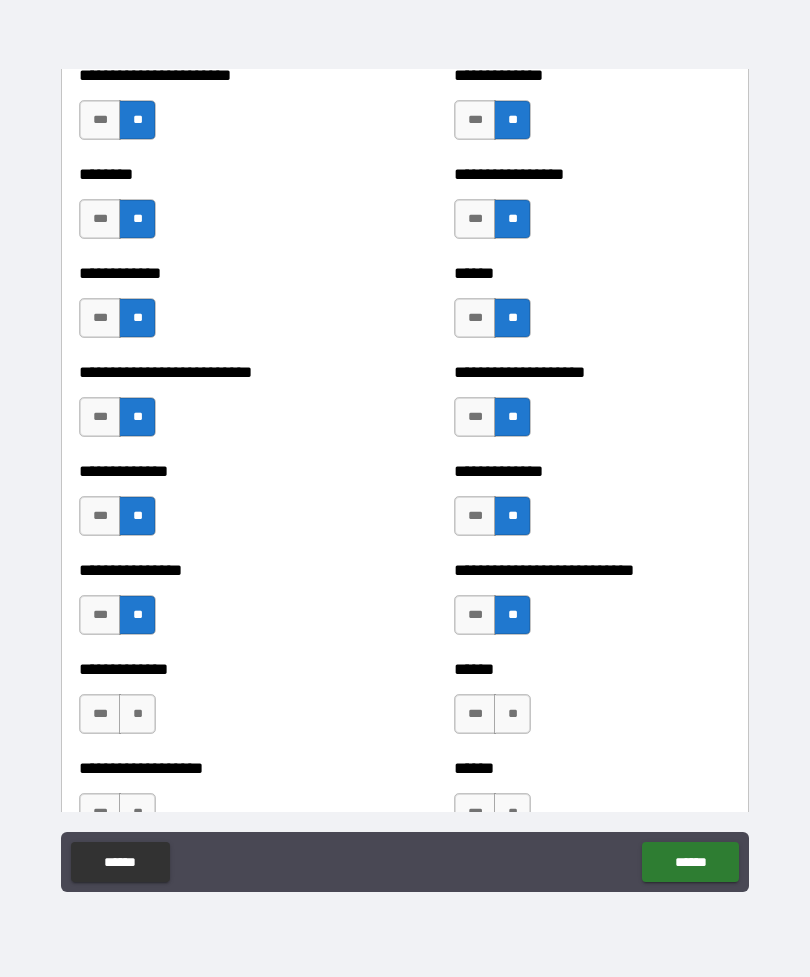 click on "**" at bounding box center [512, 714] 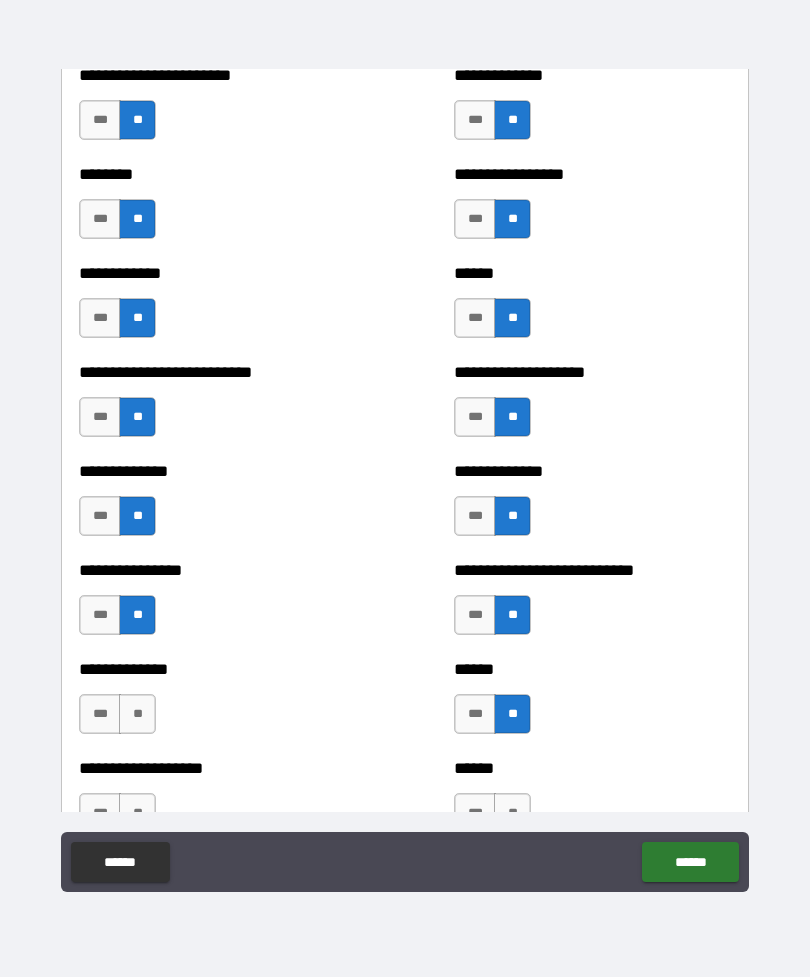 click on "**" at bounding box center (137, 714) 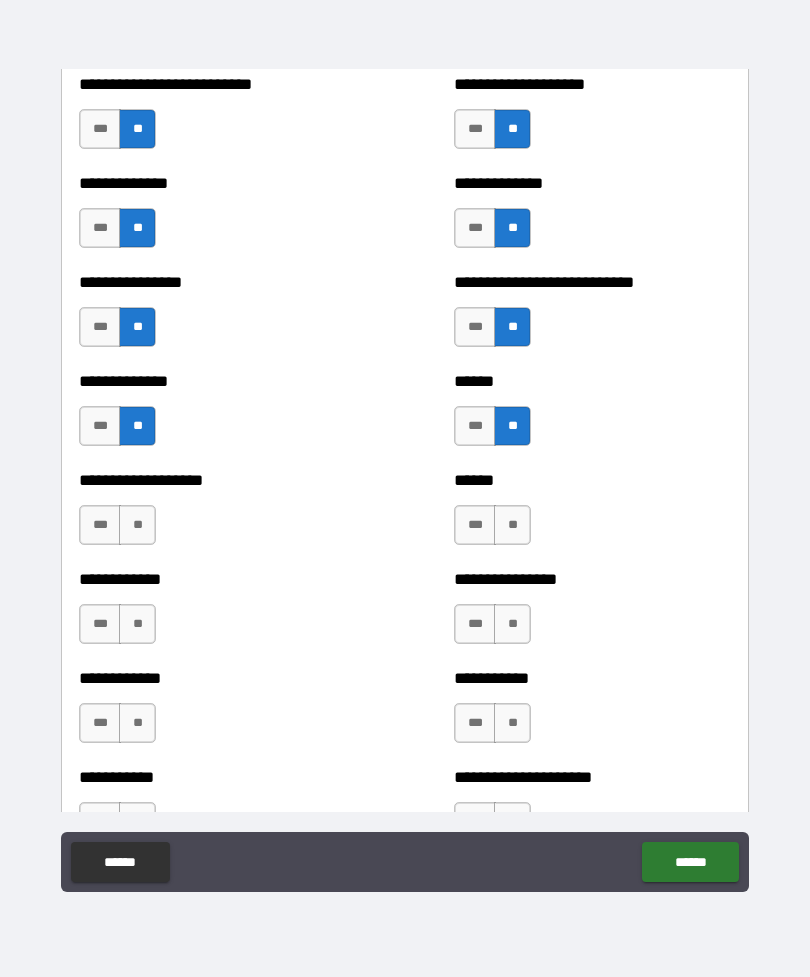 scroll, scrollTop: 3252, scrollLeft: 0, axis: vertical 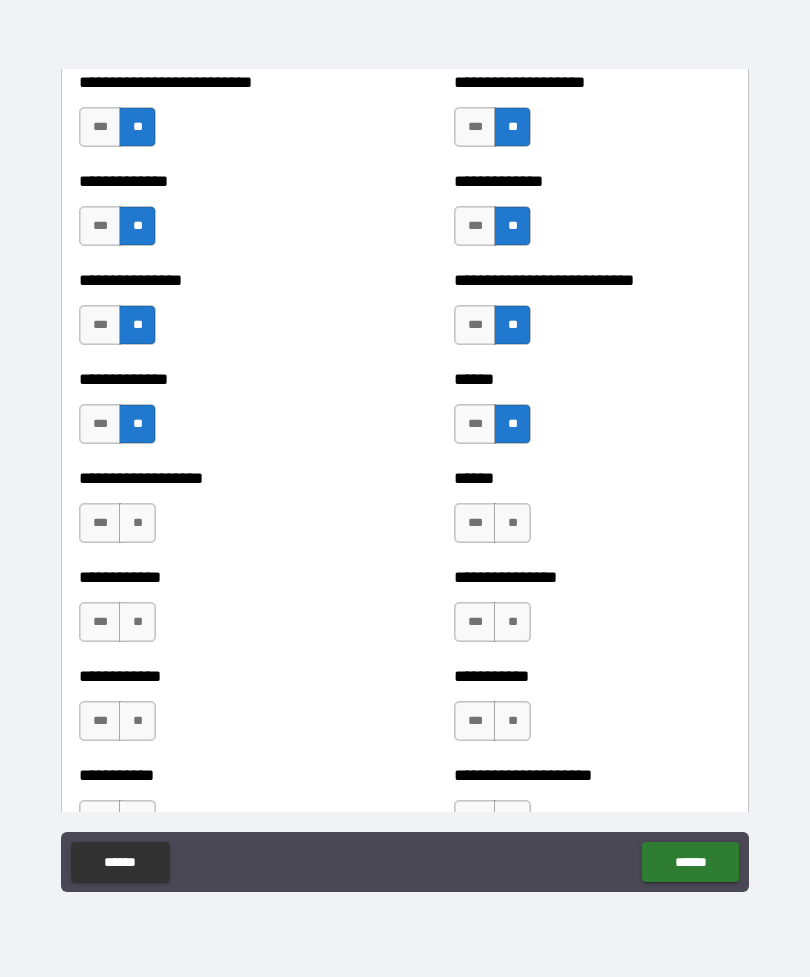 click on "**" at bounding box center [137, 523] 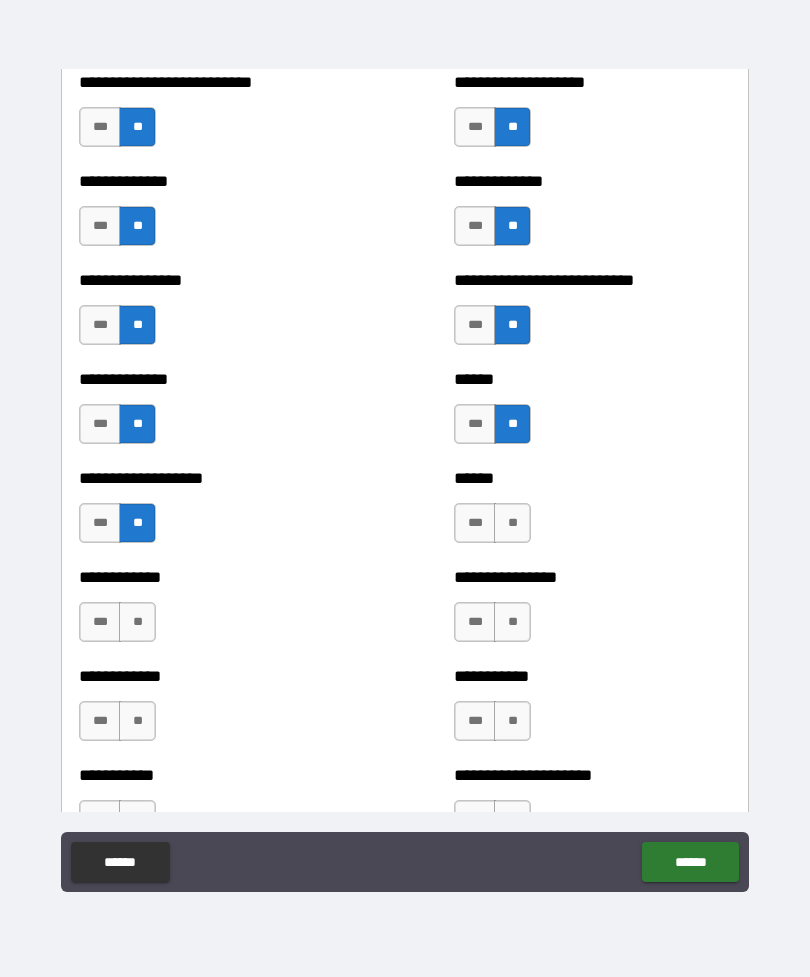 click on "**" at bounding box center (512, 523) 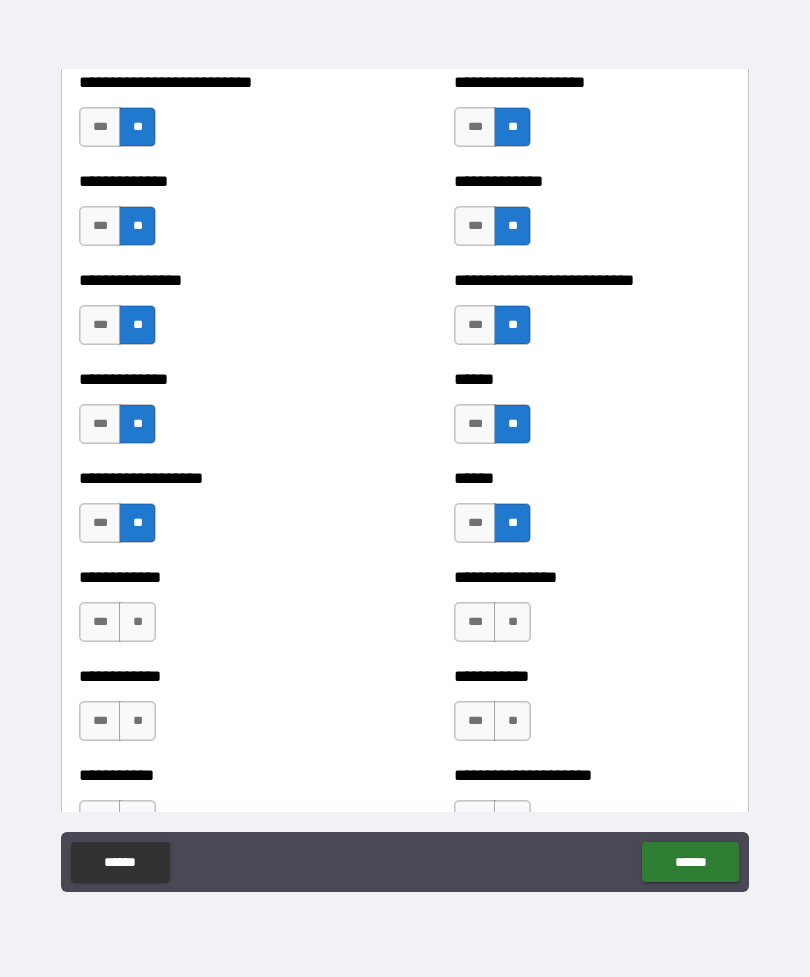 click on "**" at bounding box center [137, 622] 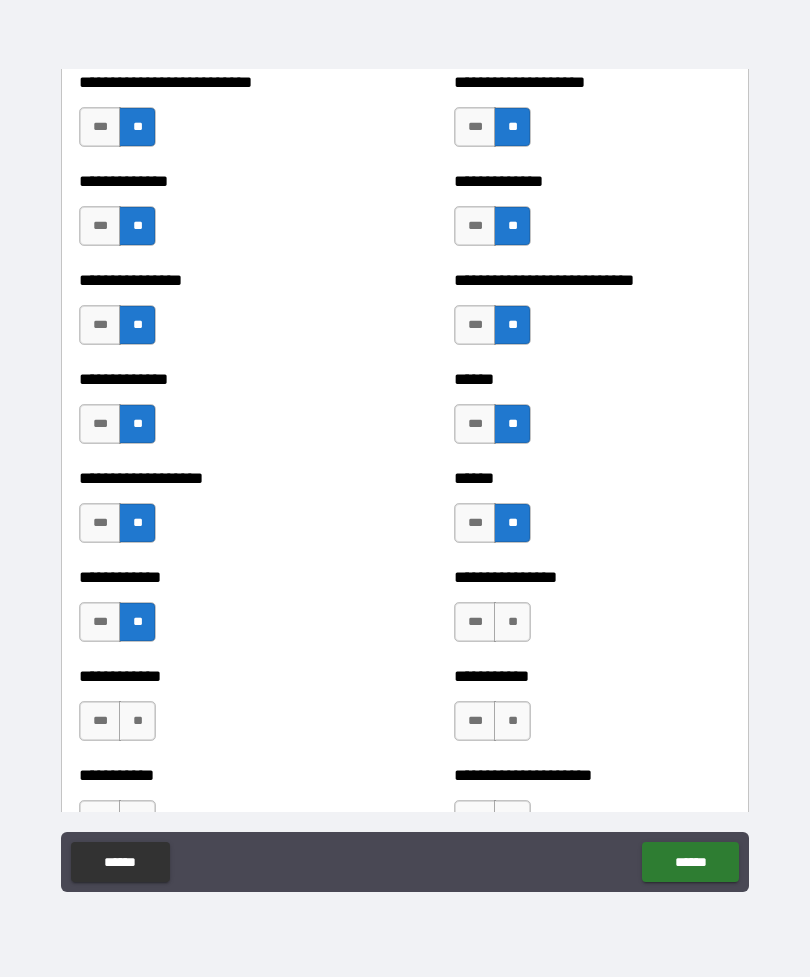 click on "**" at bounding box center [512, 622] 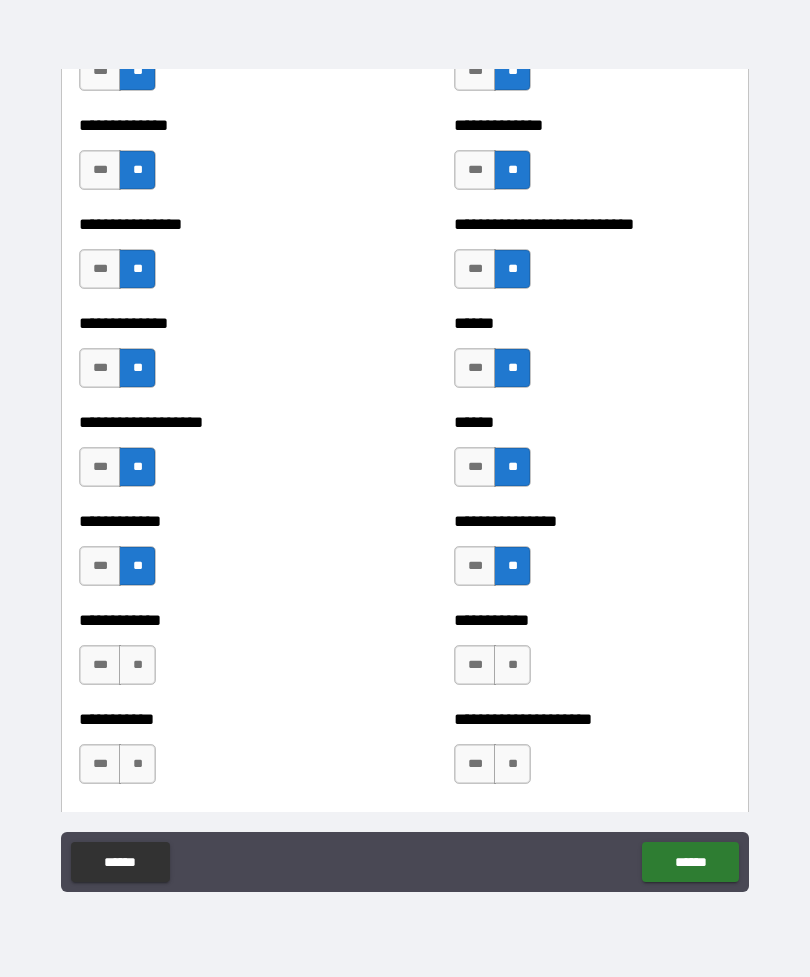 scroll, scrollTop: 3410, scrollLeft: 0, axis: vertical 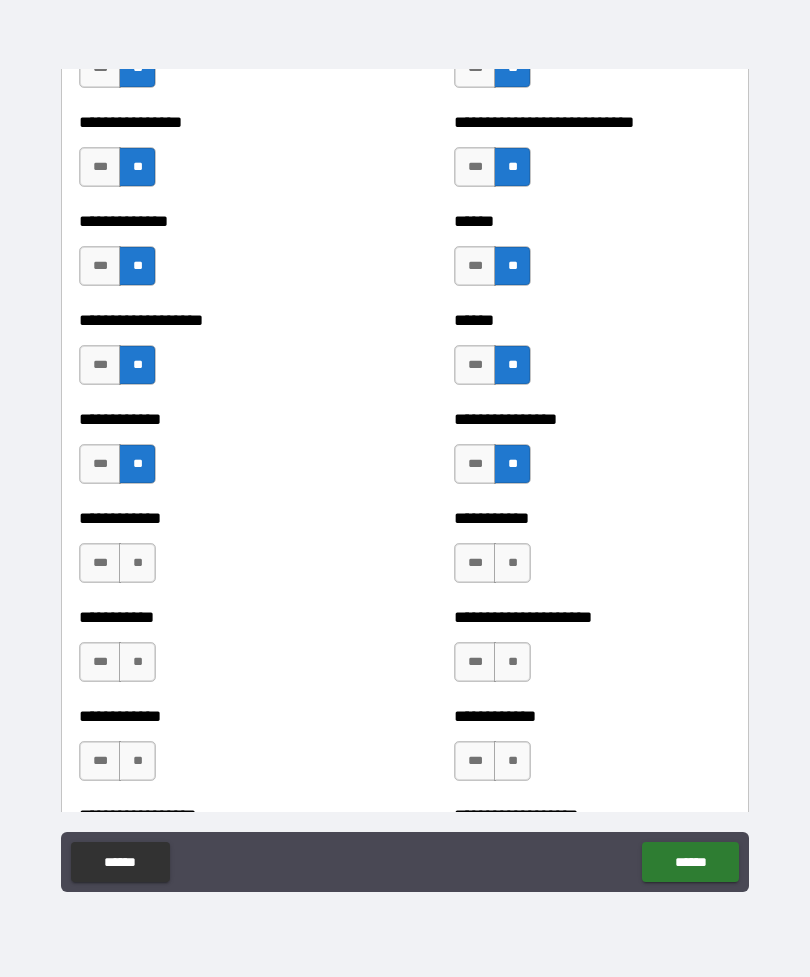 click on "**" at bounding box center [137, 563] 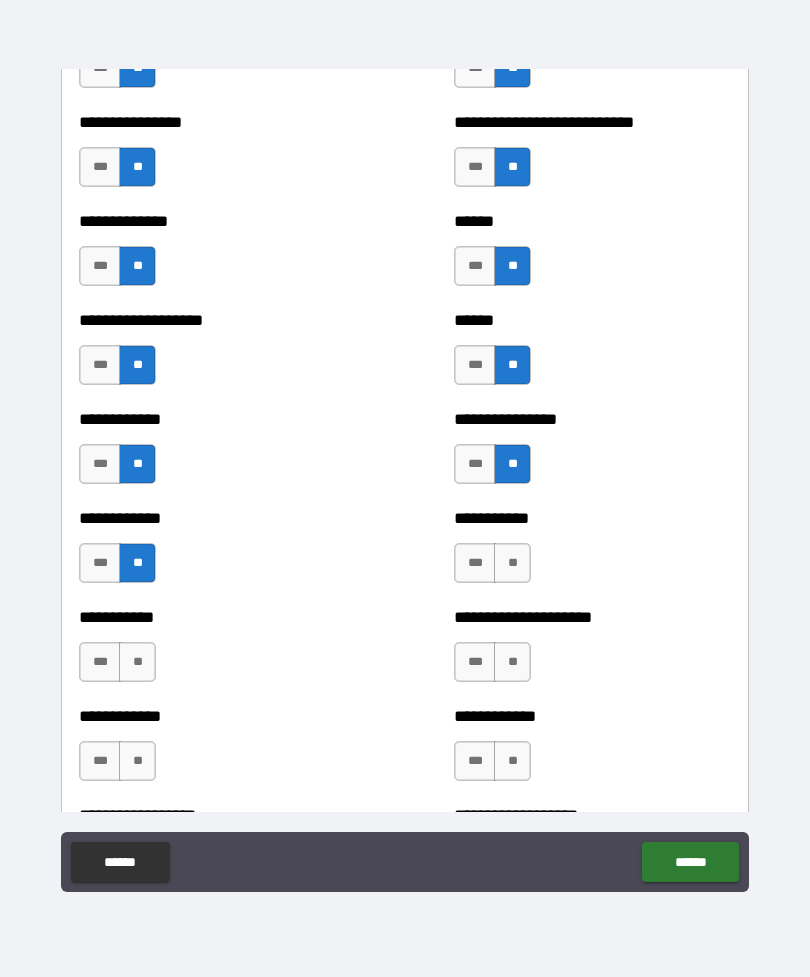 click on "**" at bounding box center [512, 563] 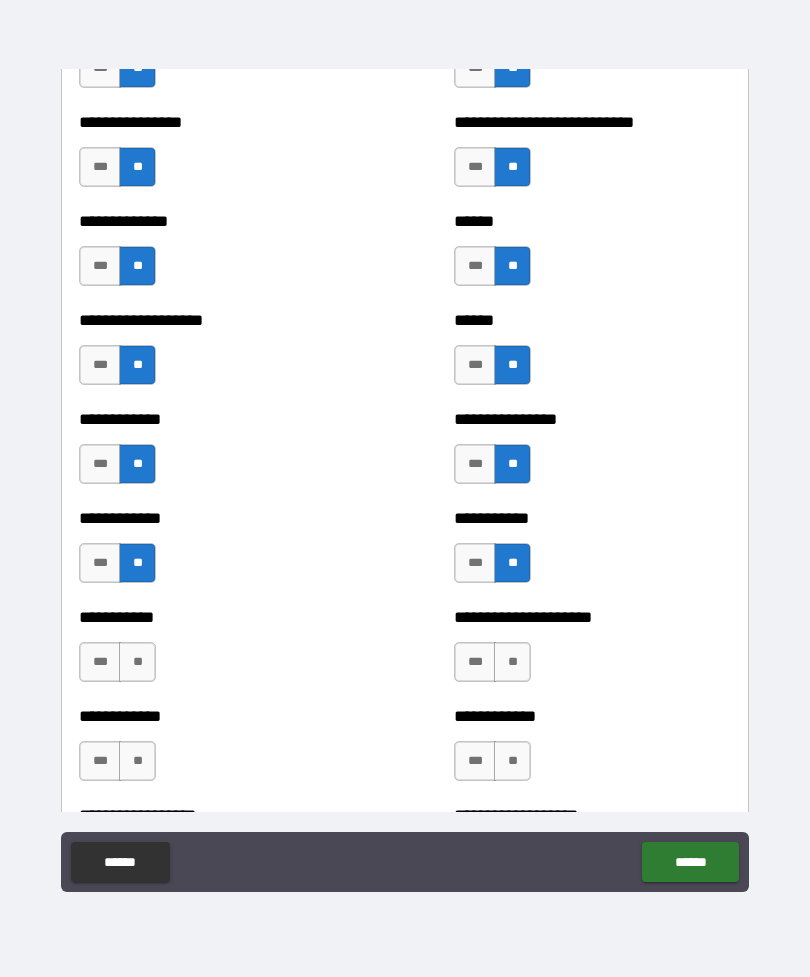 click on "**" at bounding box center [137, 662] 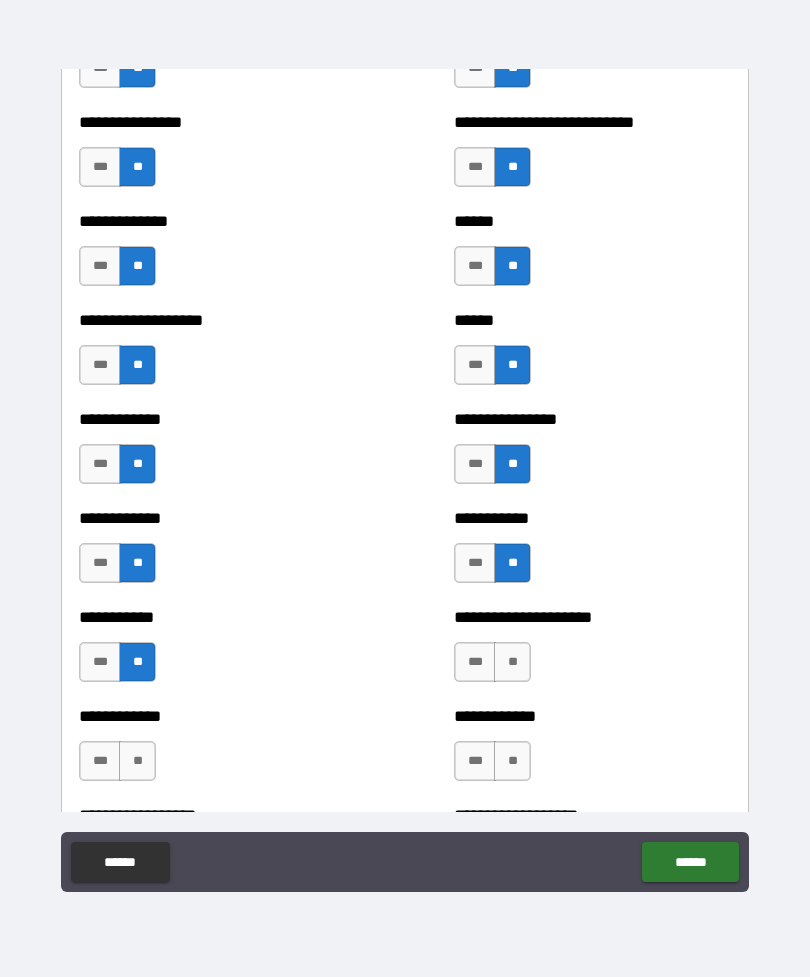 click on "**********" at bounding box center (592, 652) 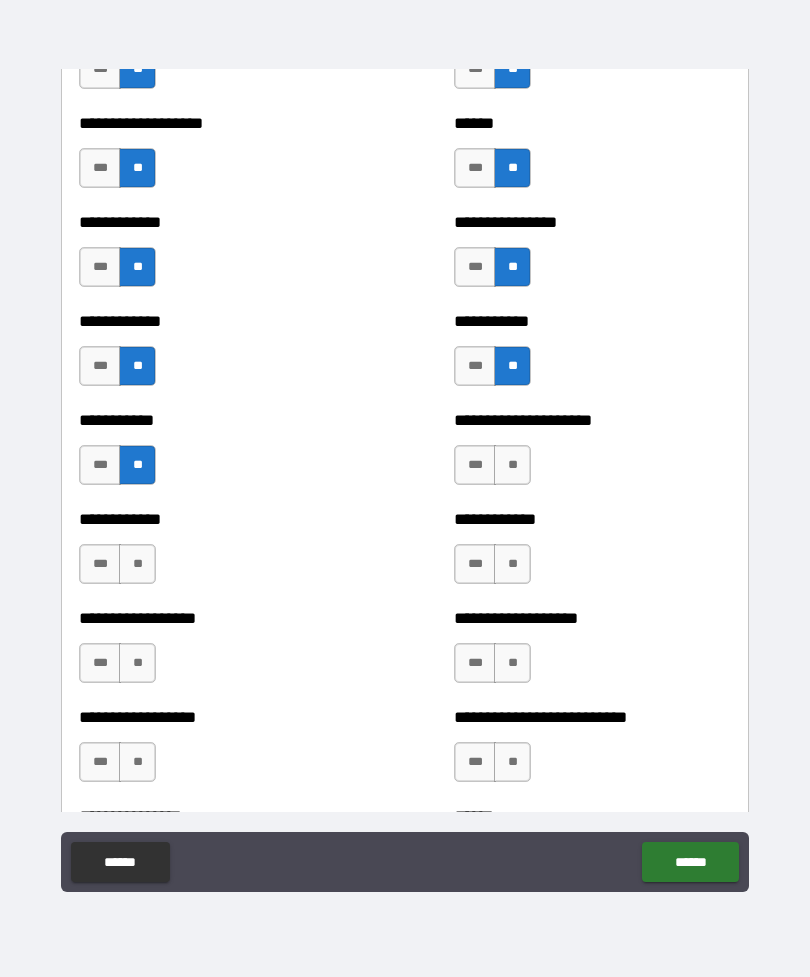 scroll, scrollTop: 3606, scrollLeft: 0, axis: vertical 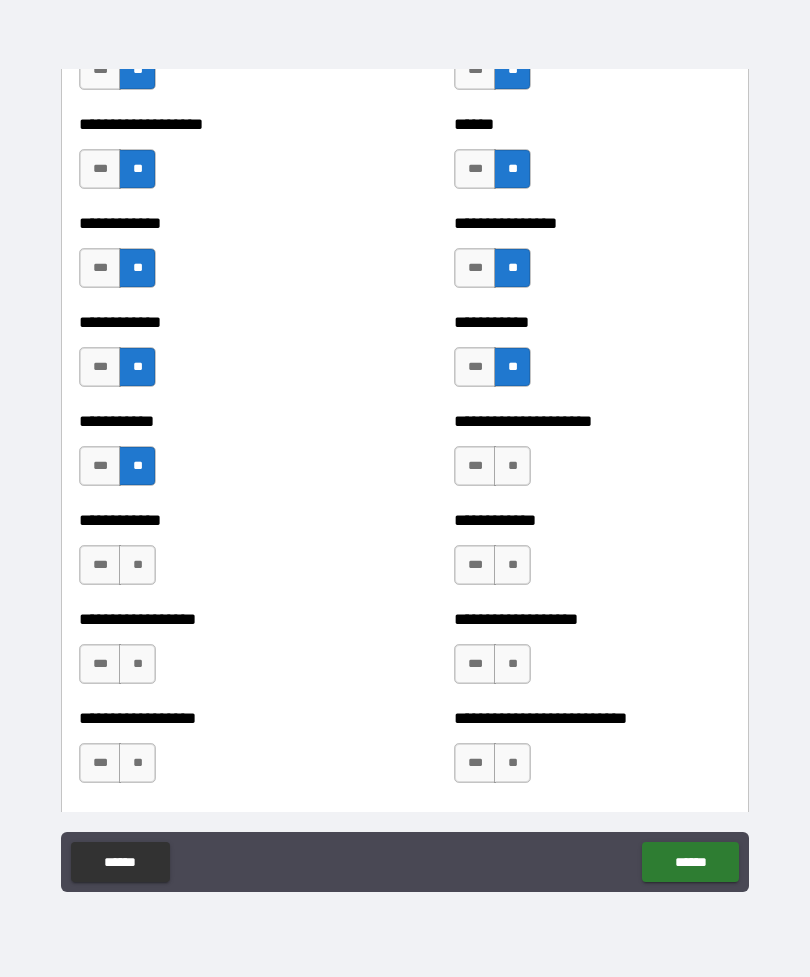 click on "**" at bounding box center [512, 466] 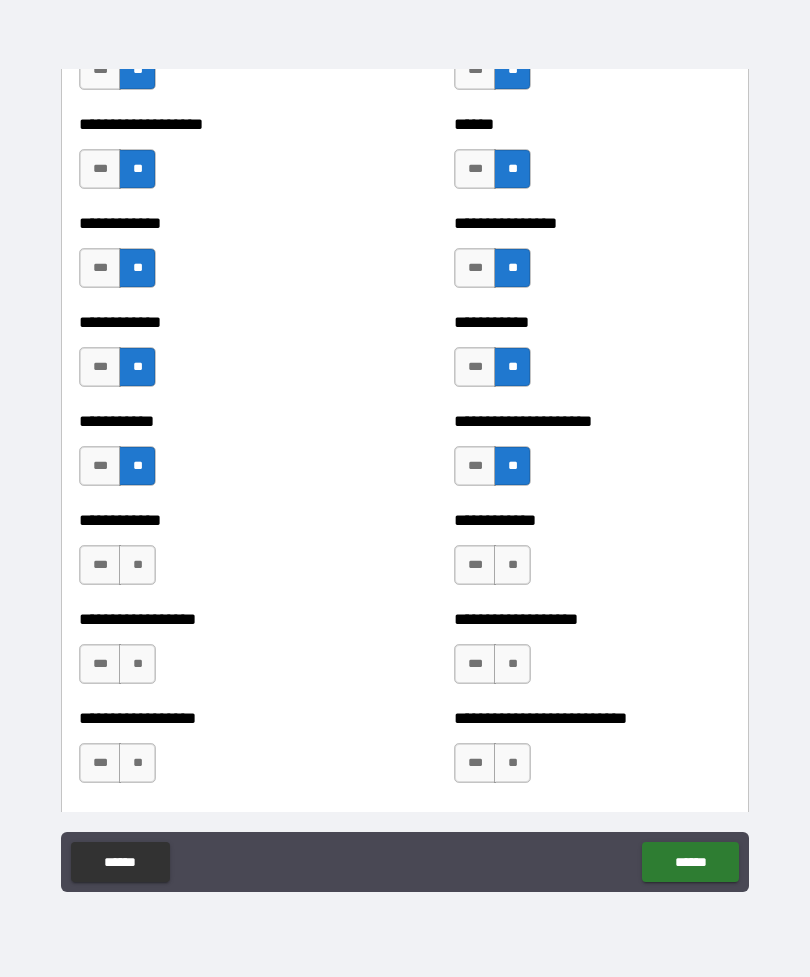 click on "**" at bounding box center (512, 565) 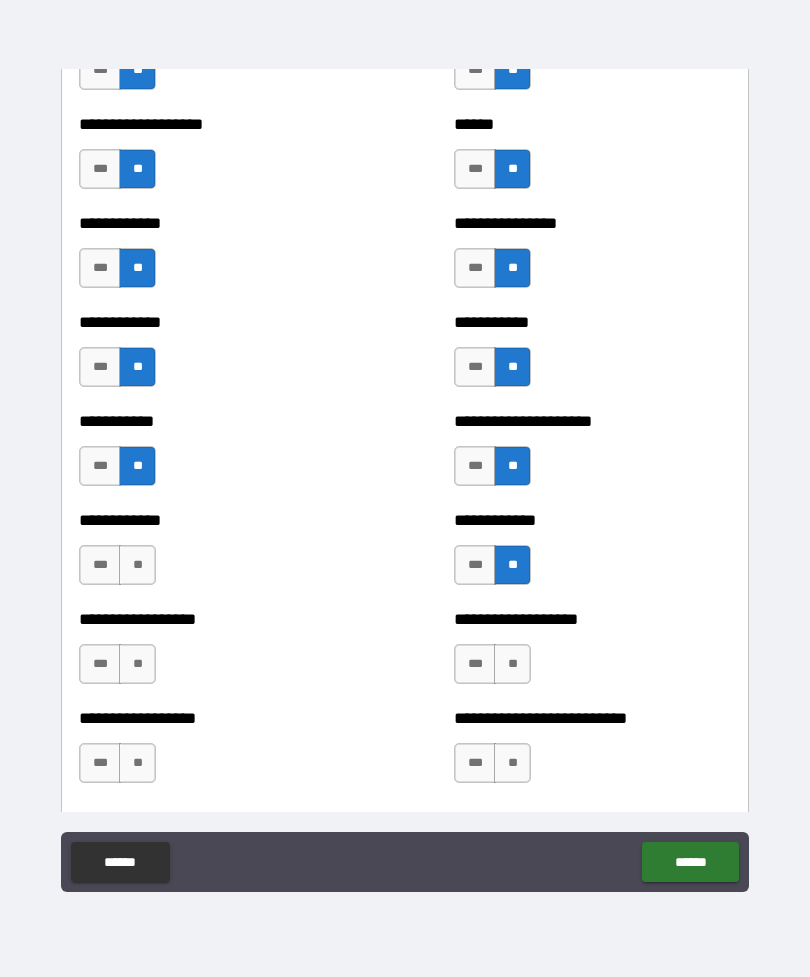 click on "**" at bounding box center [137, 565] 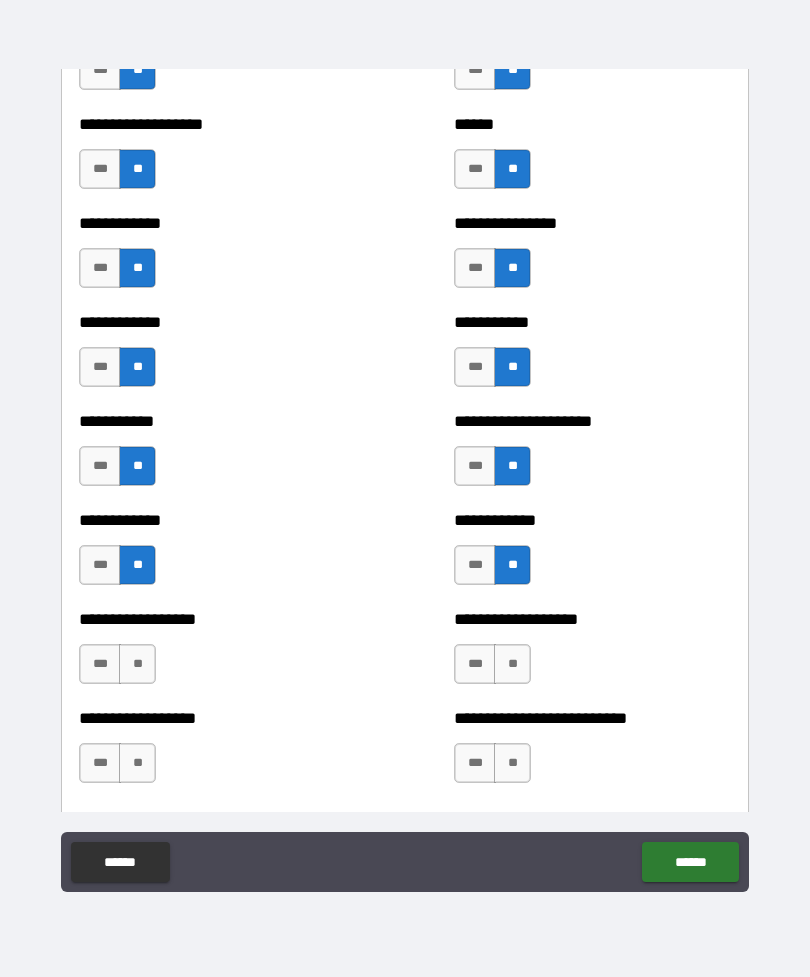 click on "**" at bounding box center [137, 664] 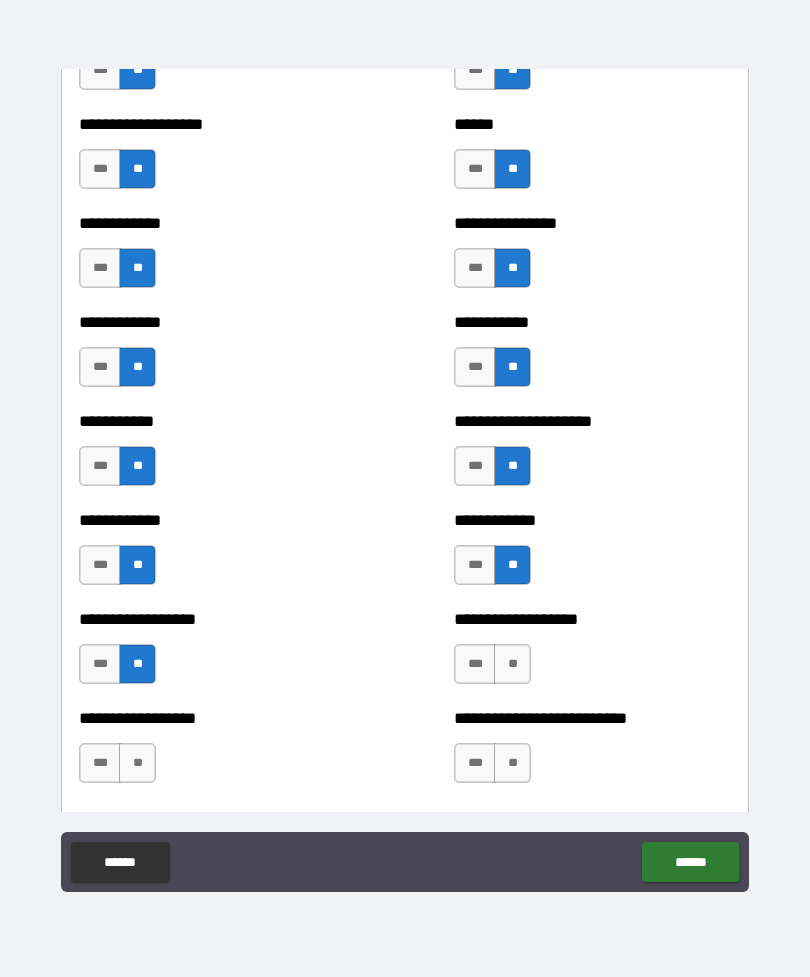 click on "**" at bounding box center (512, 664) 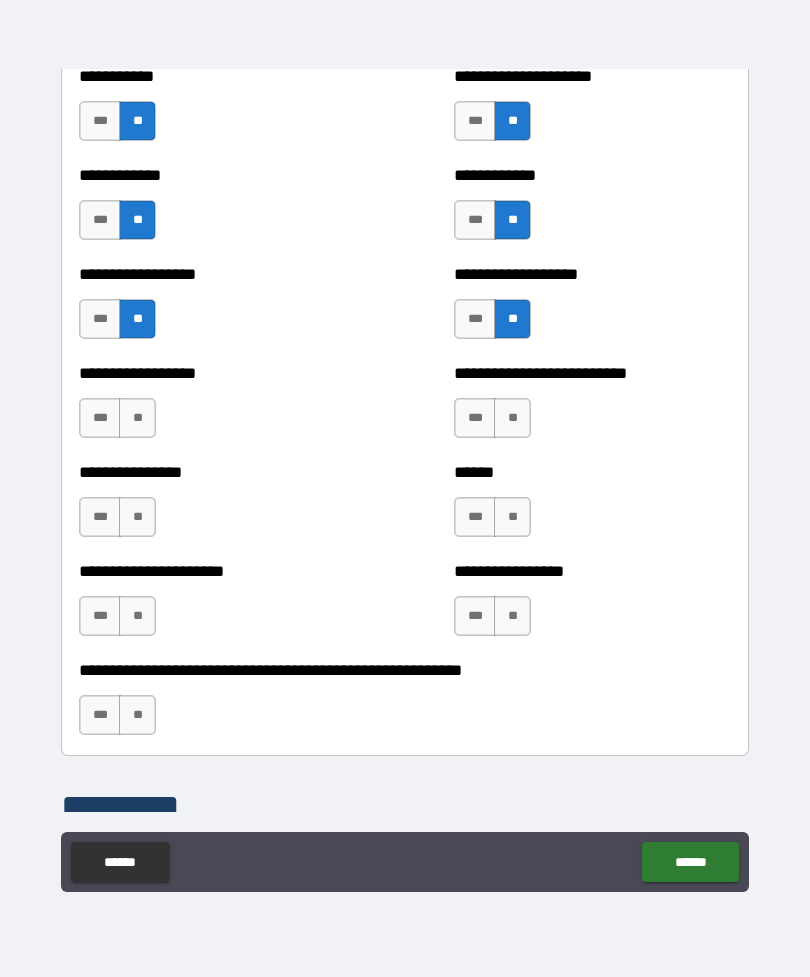 scroll, scrollTop: 3956, scrollLeft: 0, axis: vertical 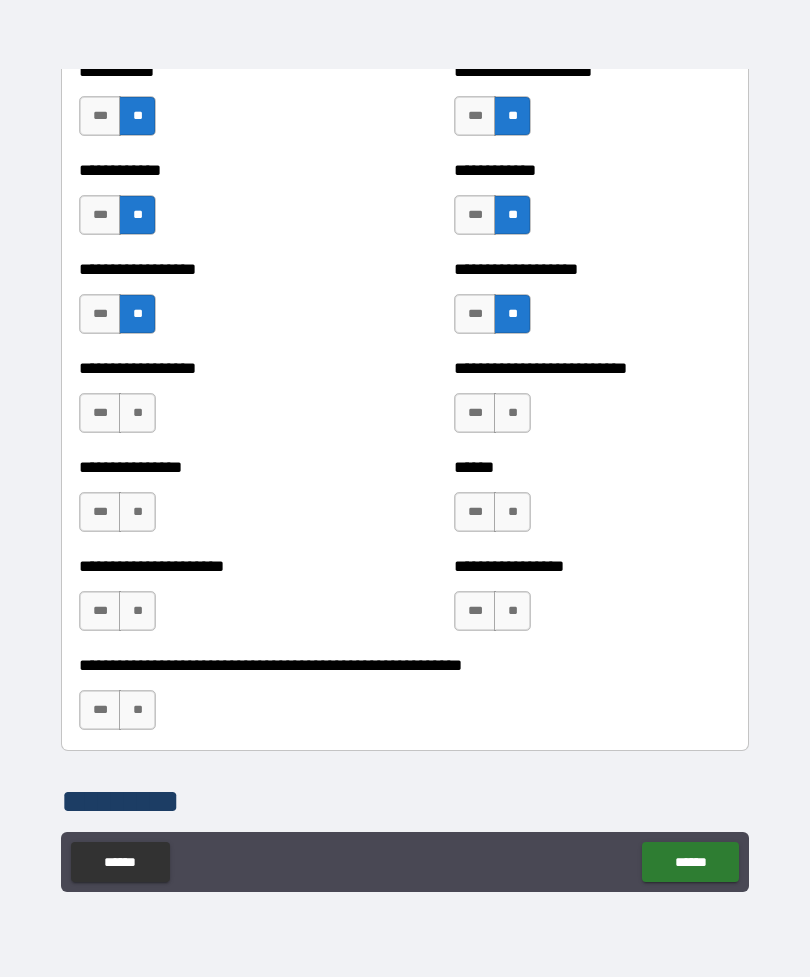 click on "**" at bounding box center [137, 413] 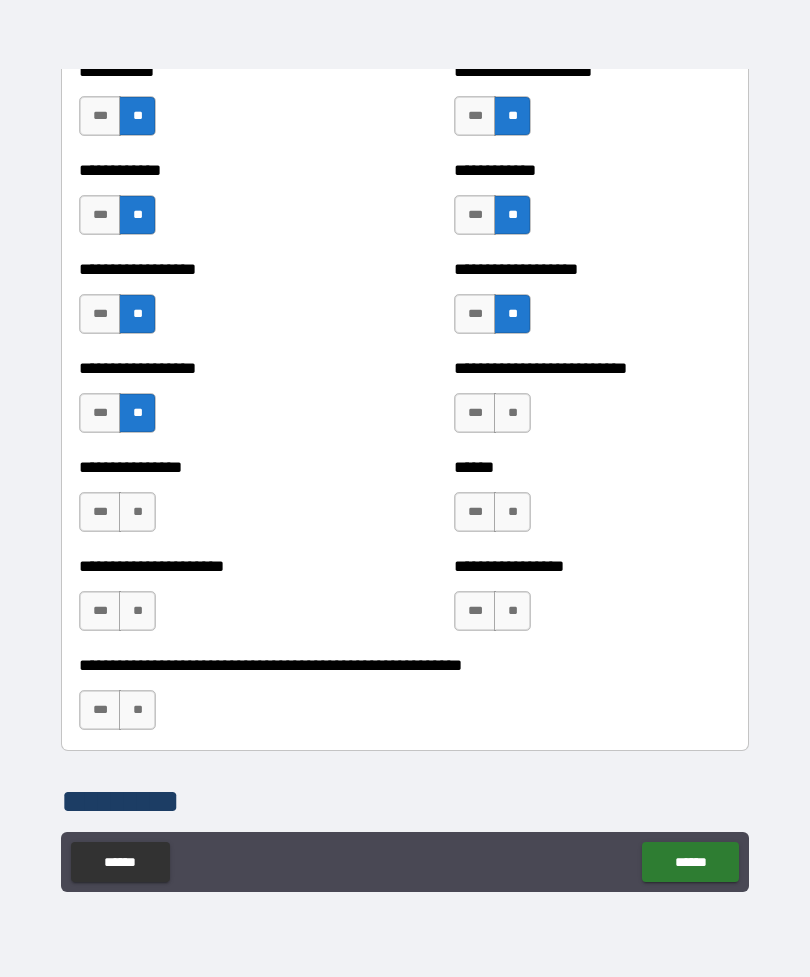click on "**" at bounding box center (512, 413) 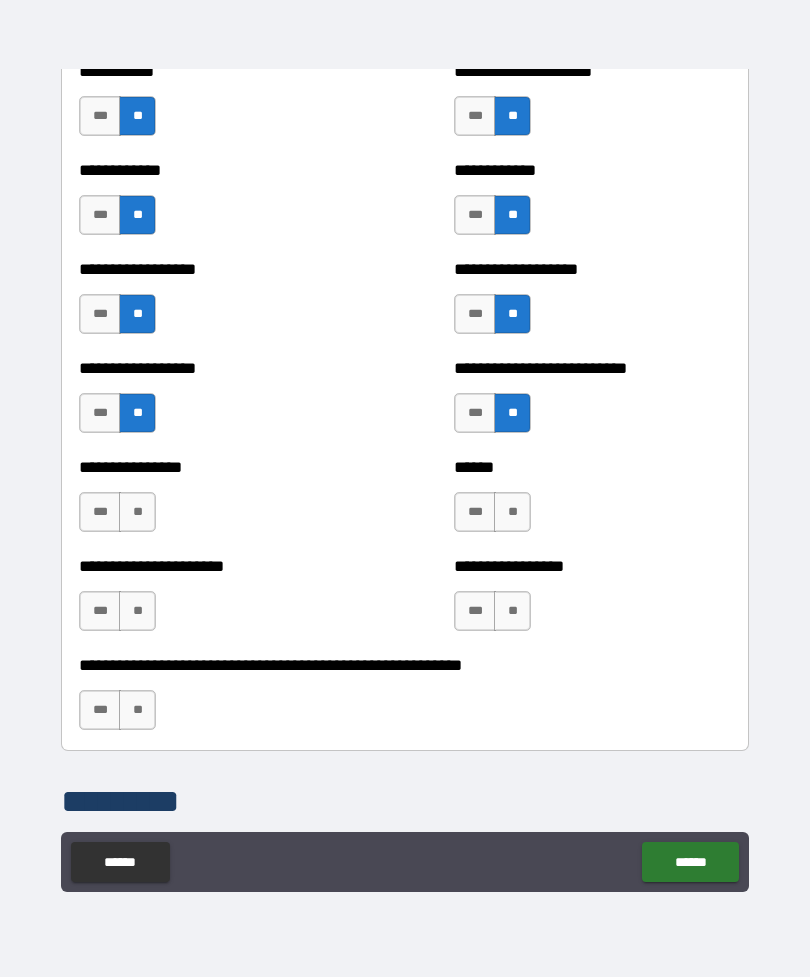 click on "**" at bounding box center [137, 512] 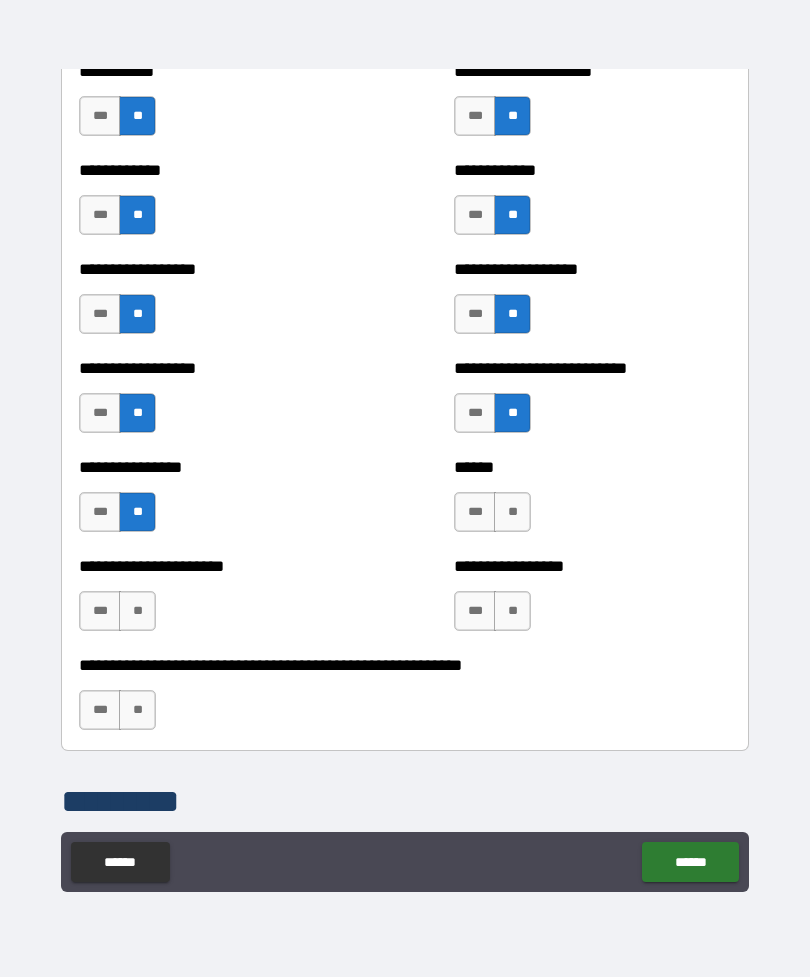 click on "**" at bounding box center (512, 512) 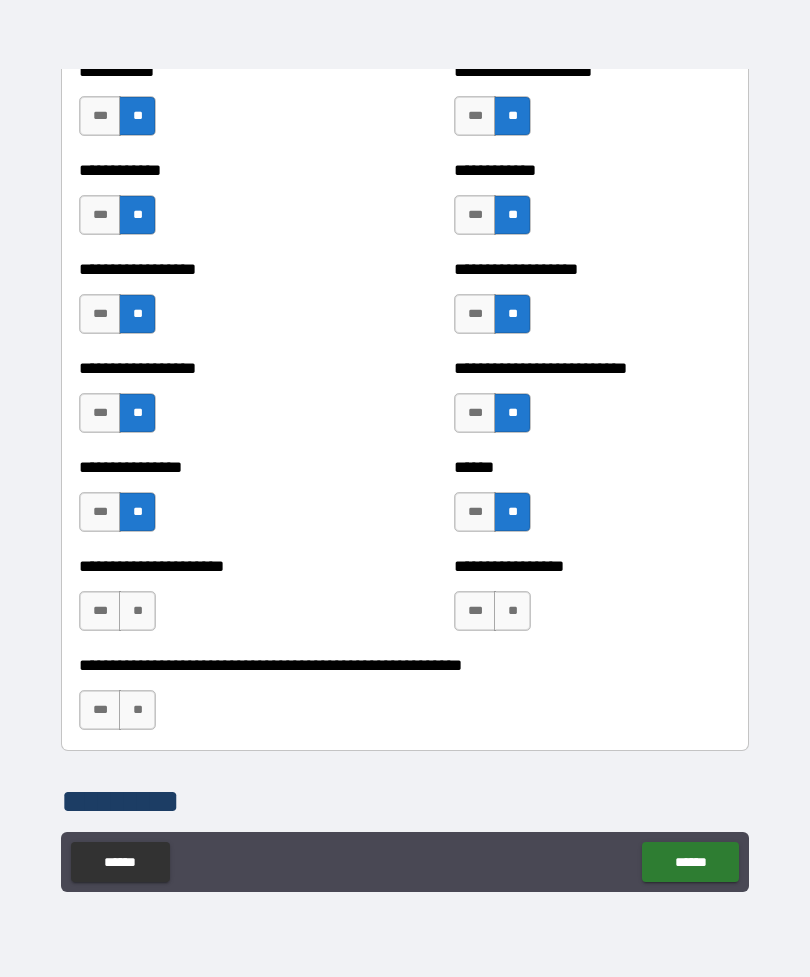 click on "**" at bounding box center (137, 611) 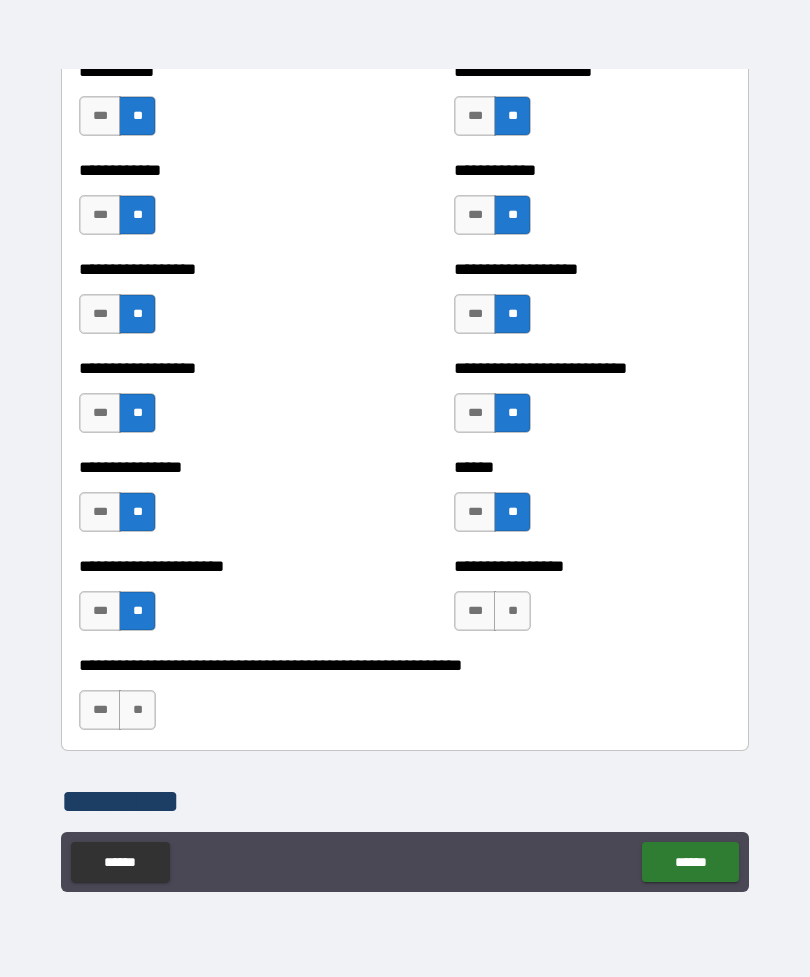 click on "**" at bounding box center [512, 611] 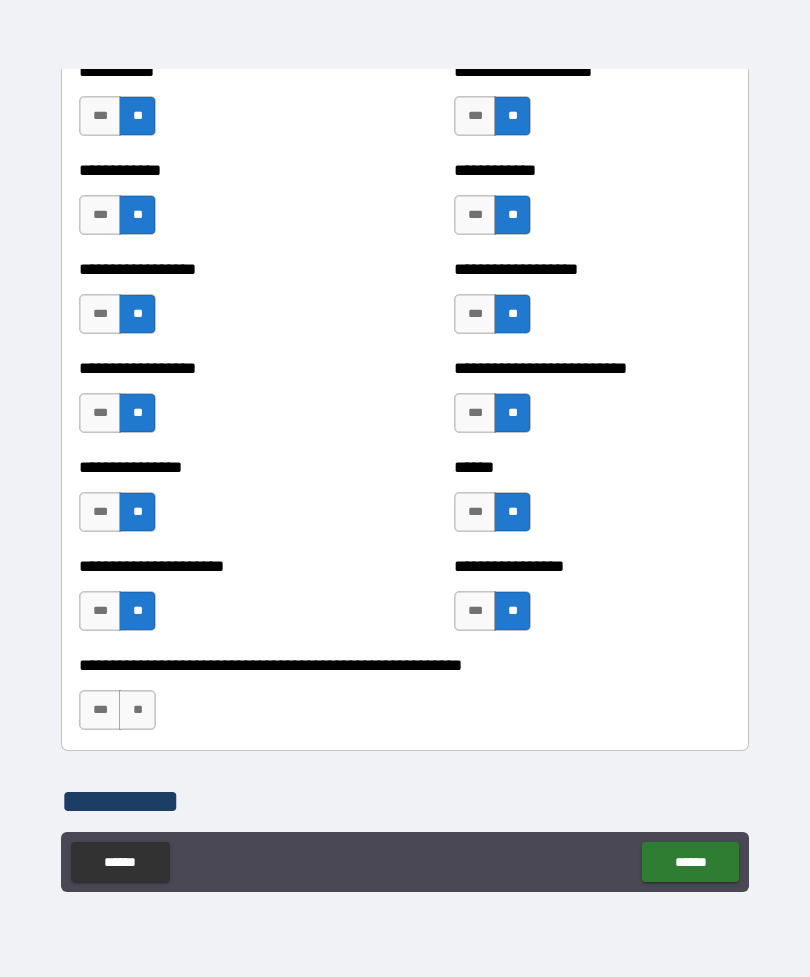 click on "**" at bounding box center [137, 710] 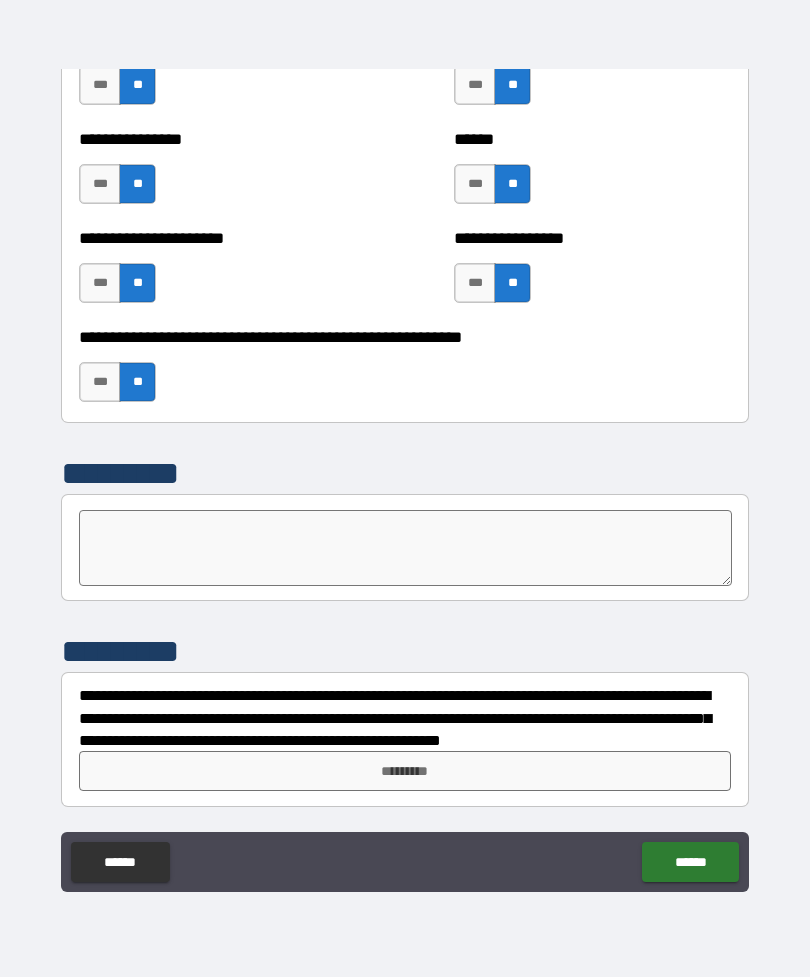 scroll, scrollTop: 4284, scrollLeft: 0, axis: vertical 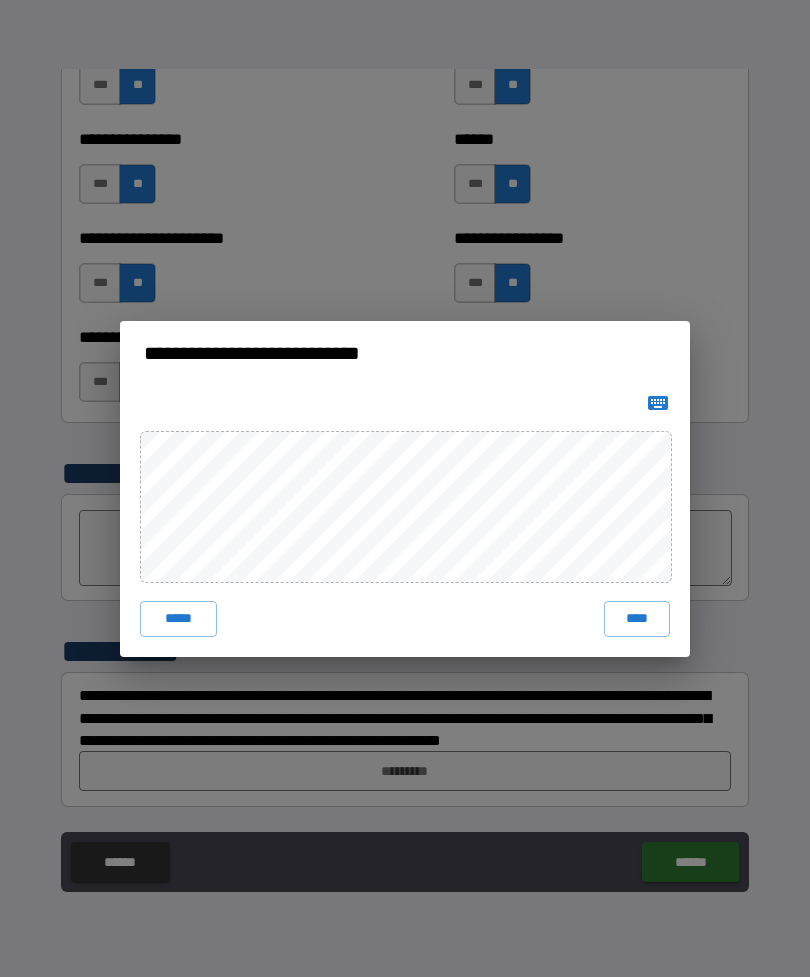 click on "****" at bounding box center (637, 619) 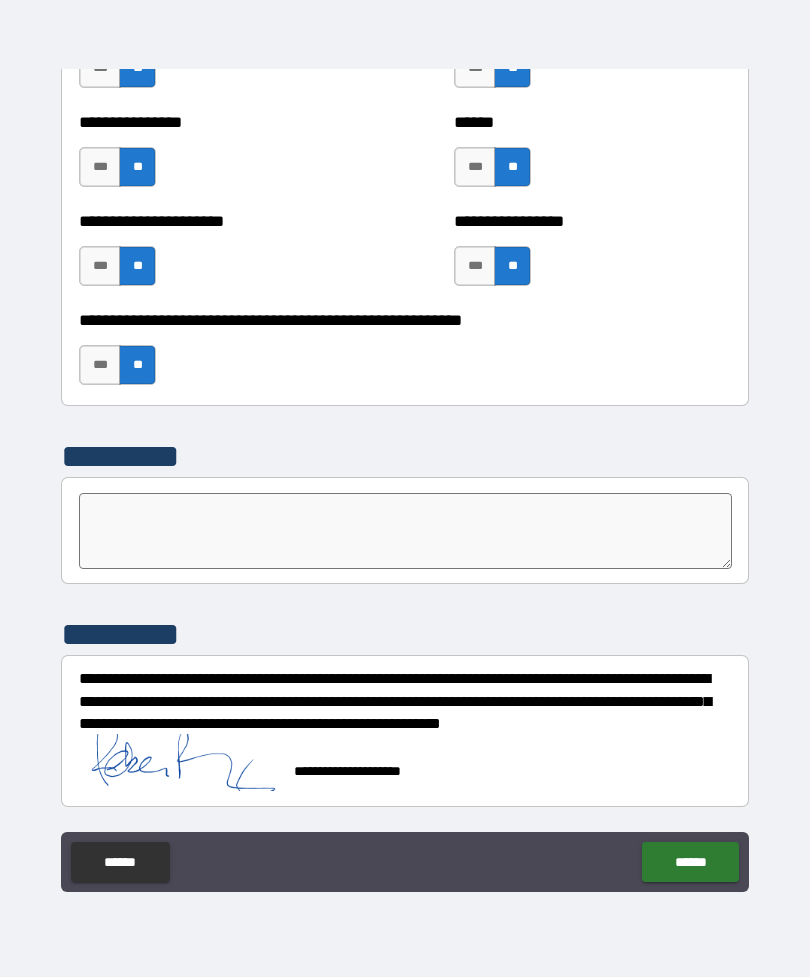 scroll, scrollTop: 4306, scrollLeft: 0, axis: vertical 